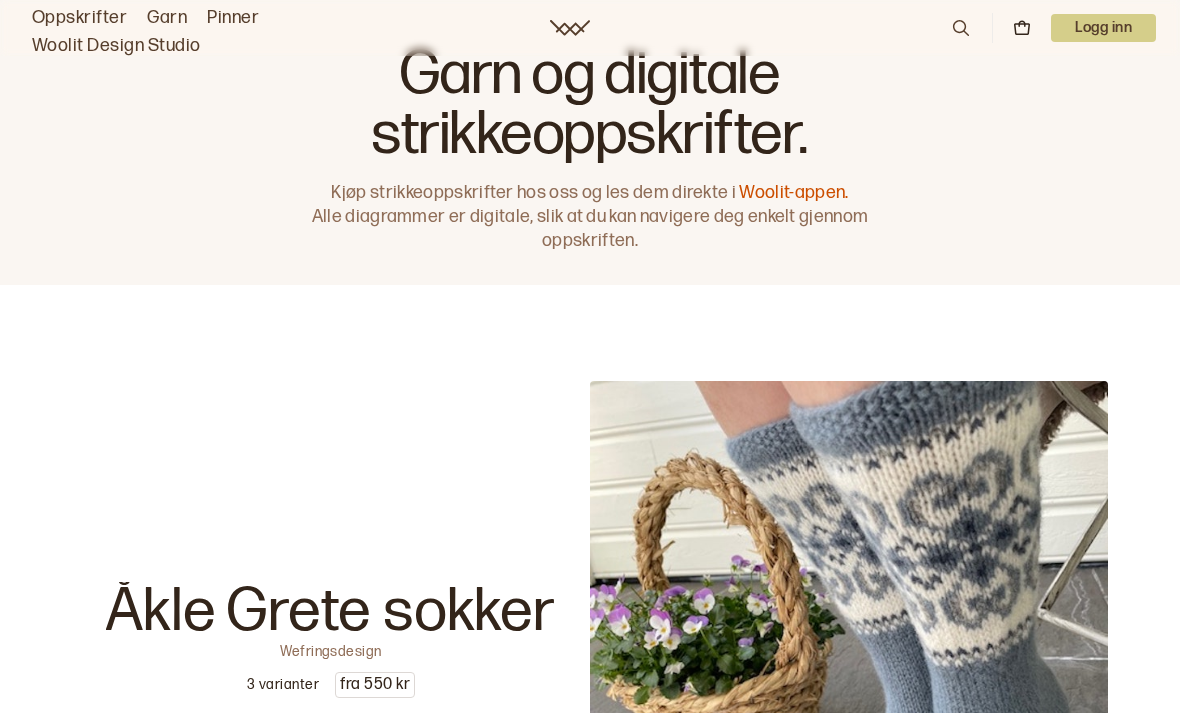 scroll, scrollTop: 0, scrollLeft: 0, axis: both 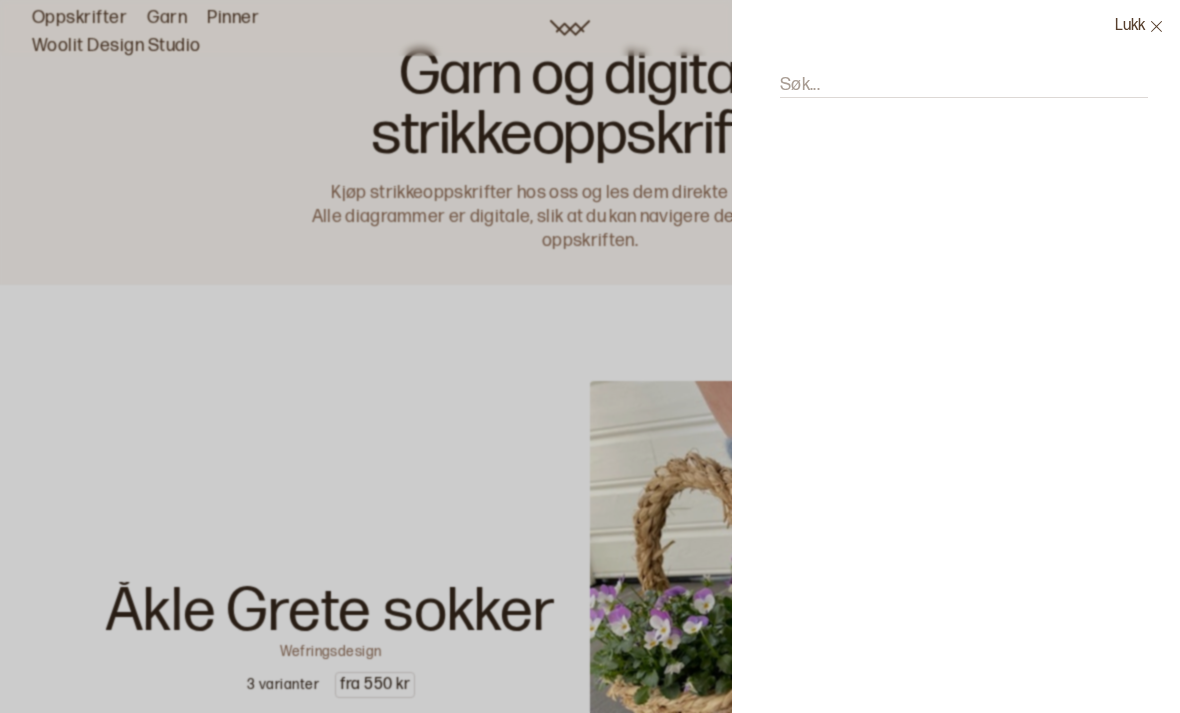 click on "Søk..." at bounding box center (800, 85) 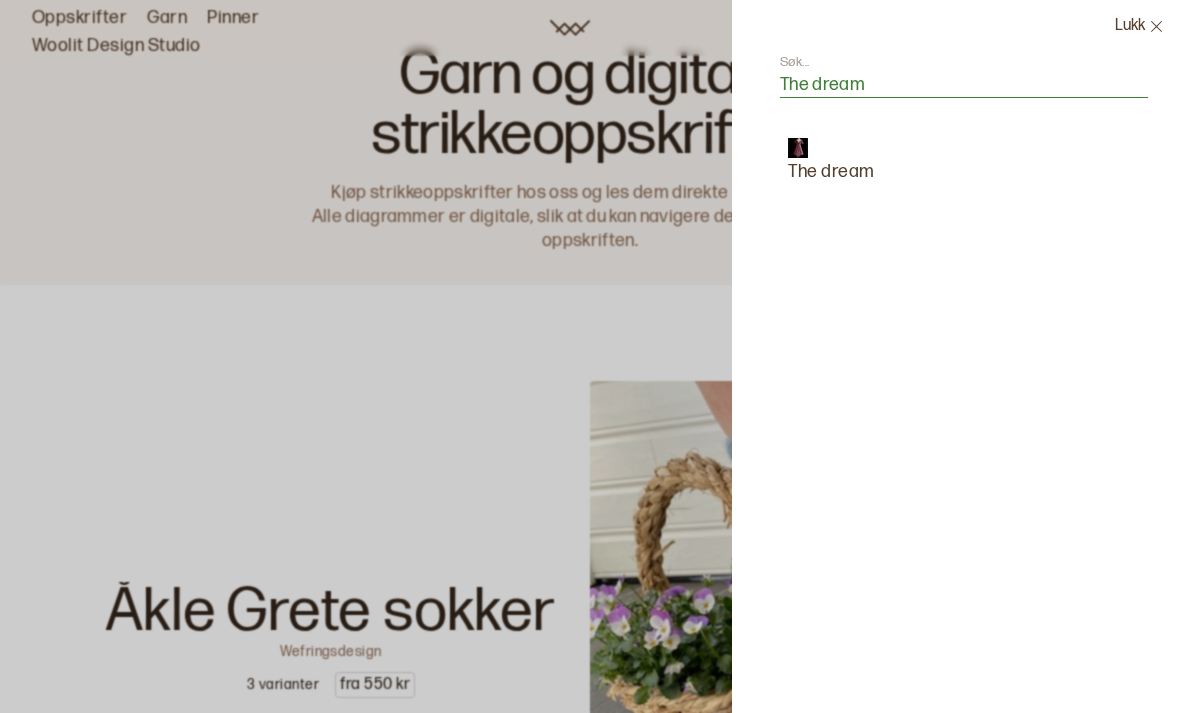 type on "The dream" 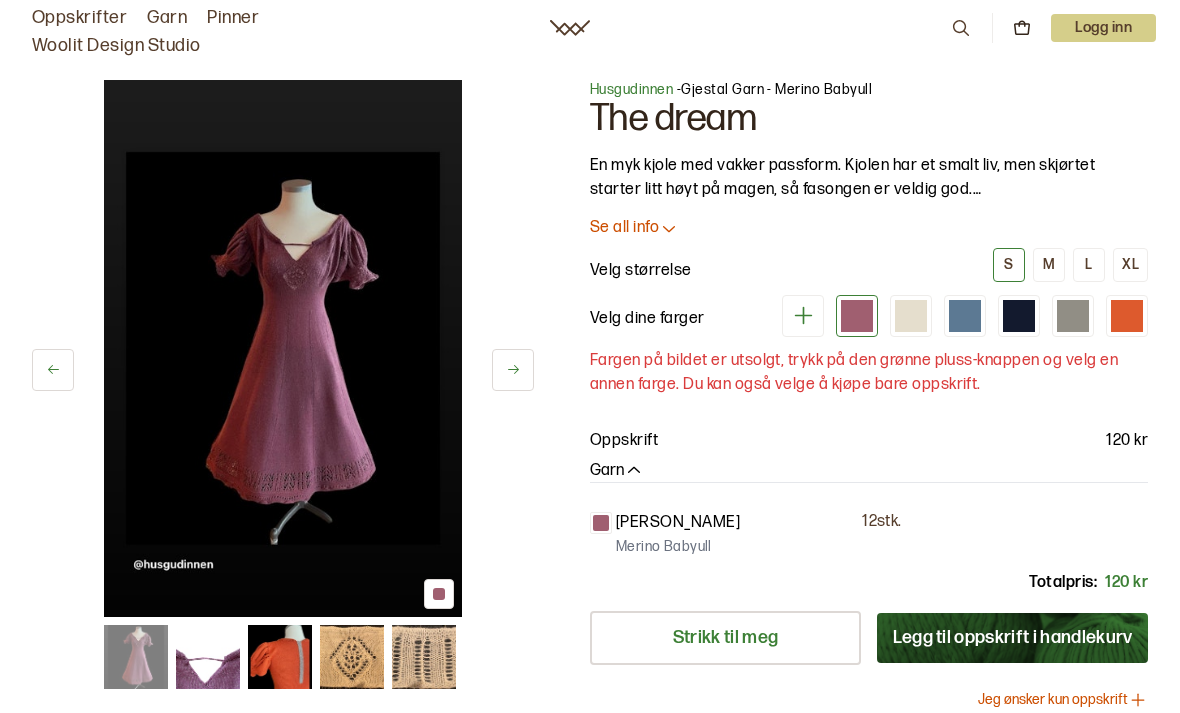 click on "L" at bounding box center (1089, 265) 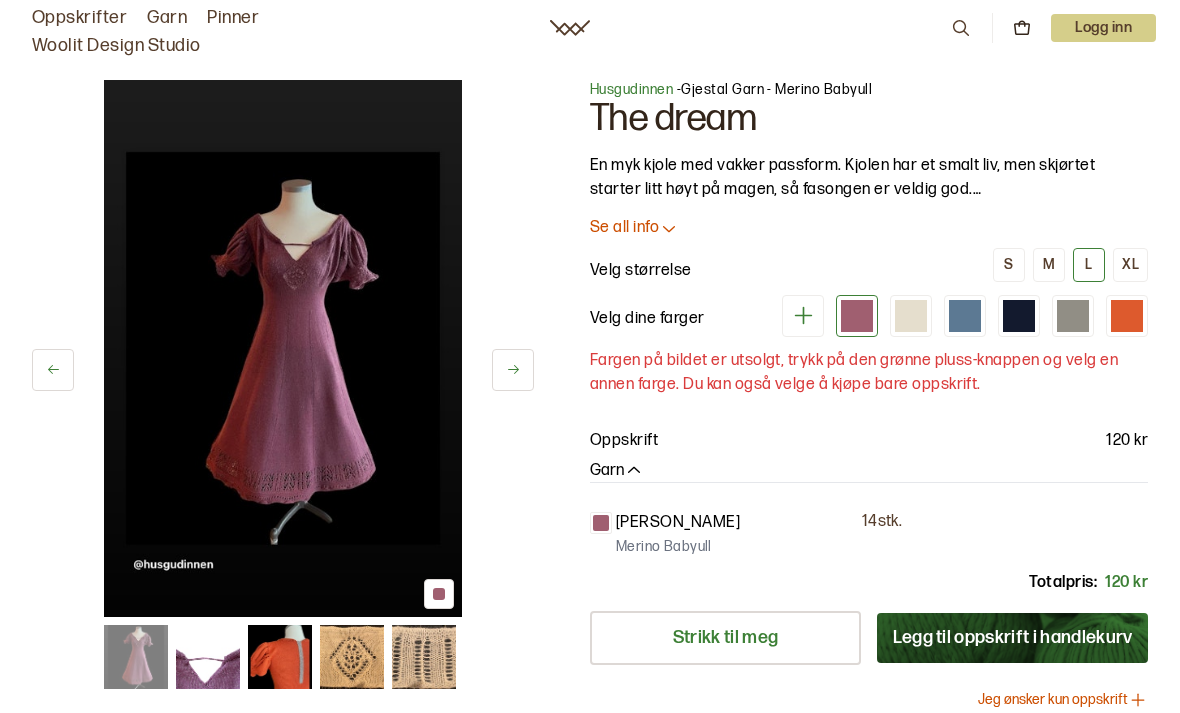 click at bounding box center (857, 316) 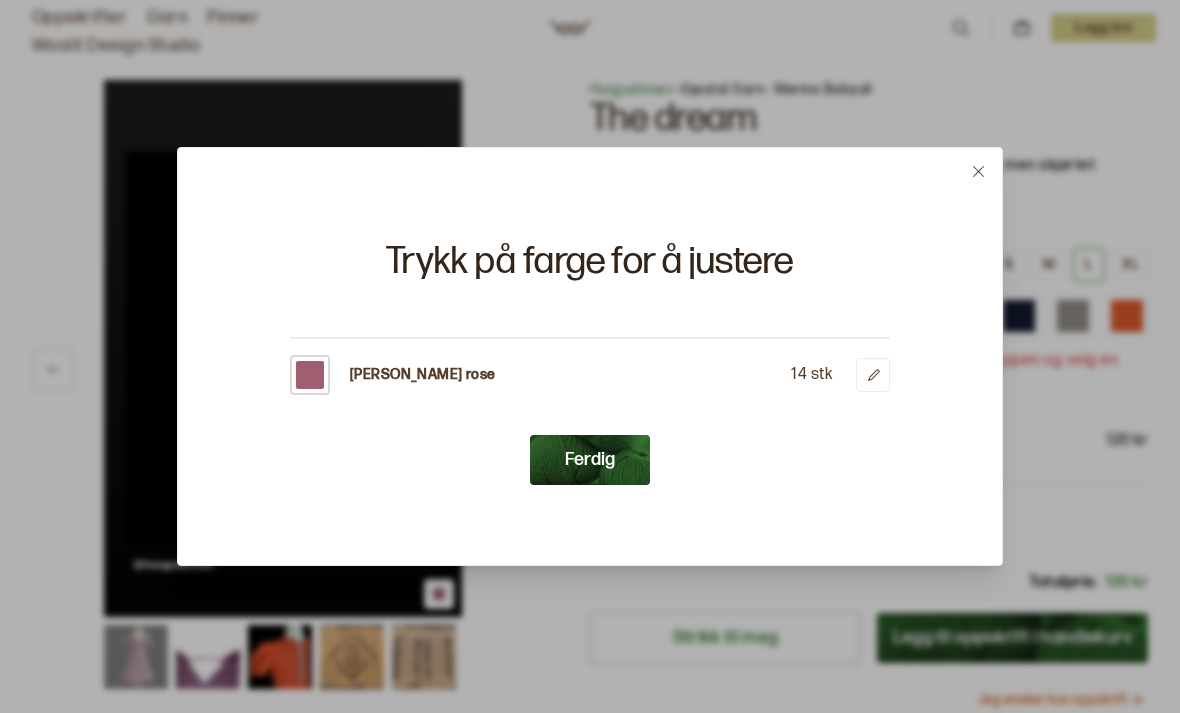 click on "Ferdig" at bounding box center [590, 460] 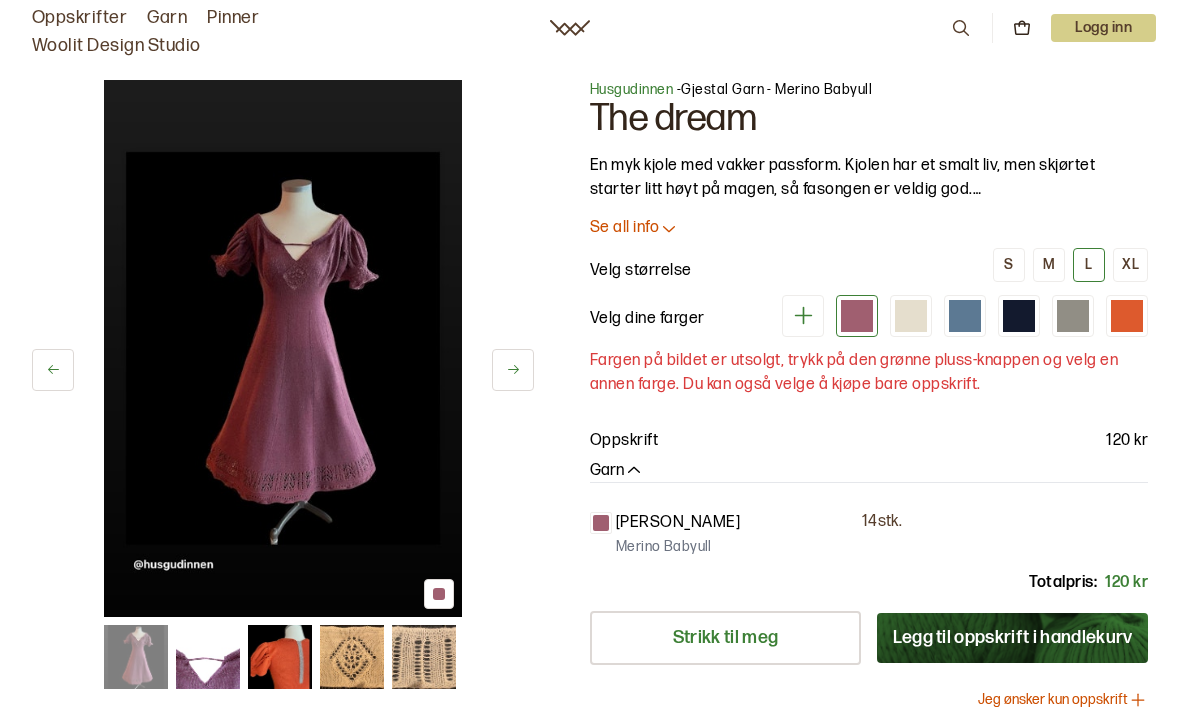 click 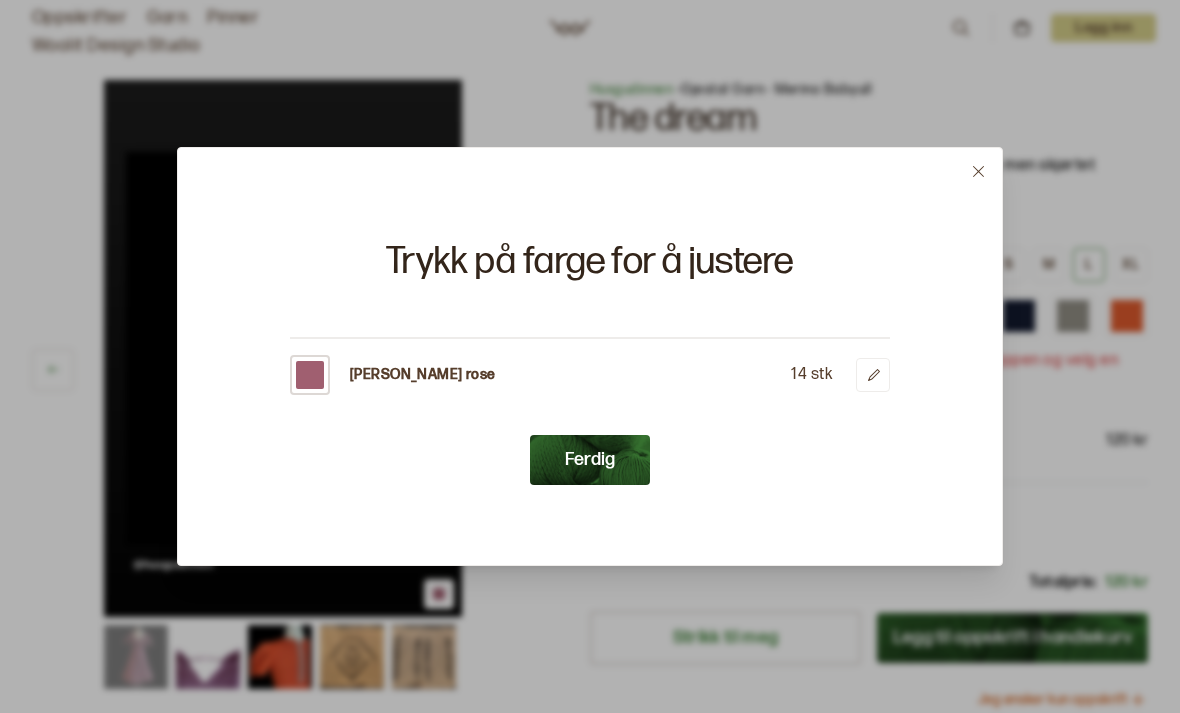 click on "[PERSON_NAME] rose" at bounding box center (423, 375) 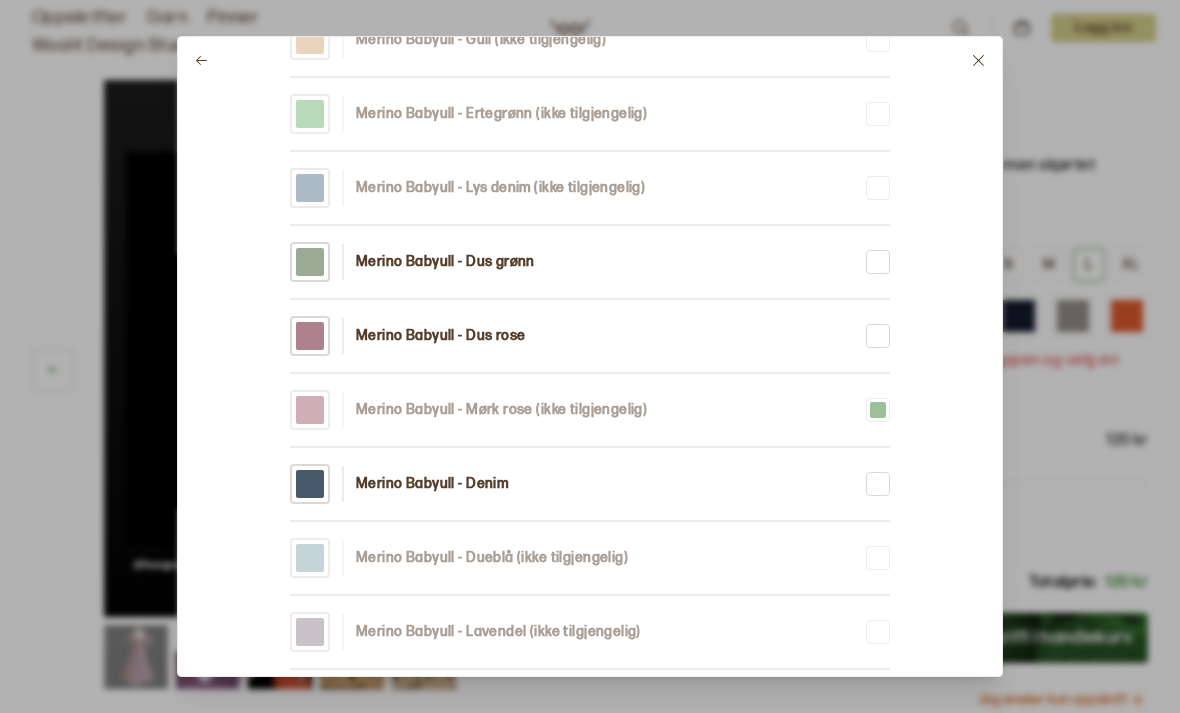 scroll, scrollTop: 1340, scrollLeft: 0, axis: vertical 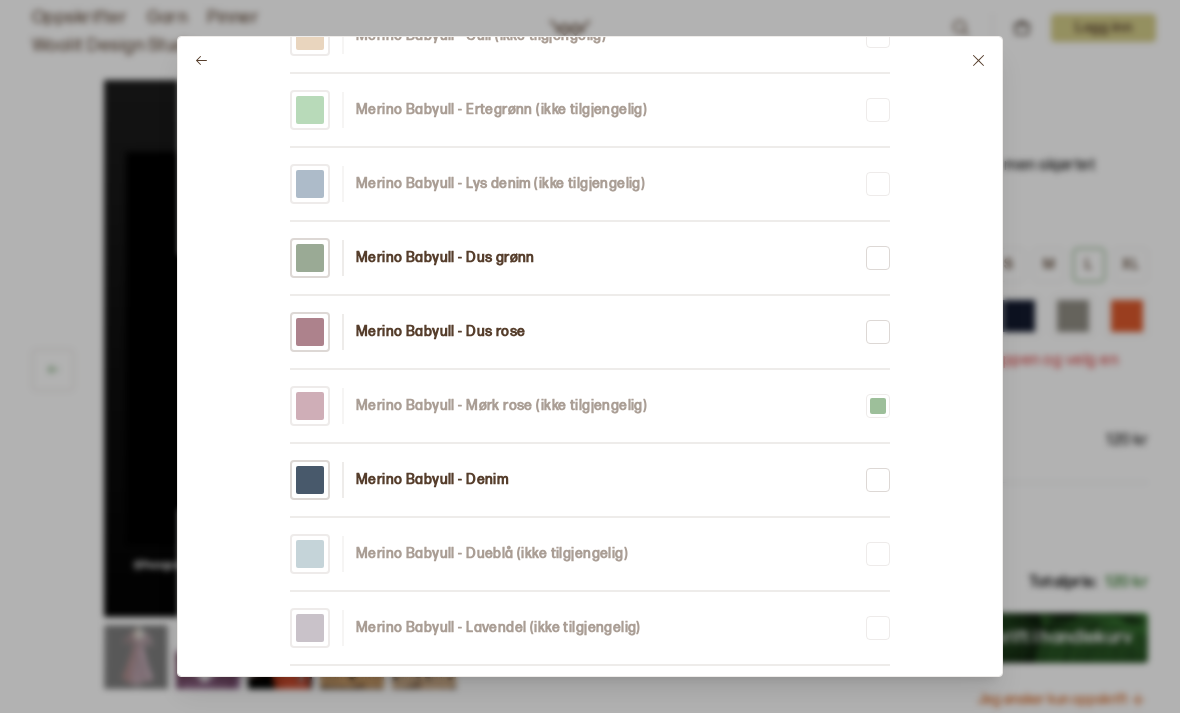 click on "Merino Babyull - Dus rose" at bounding box center [441, 332] 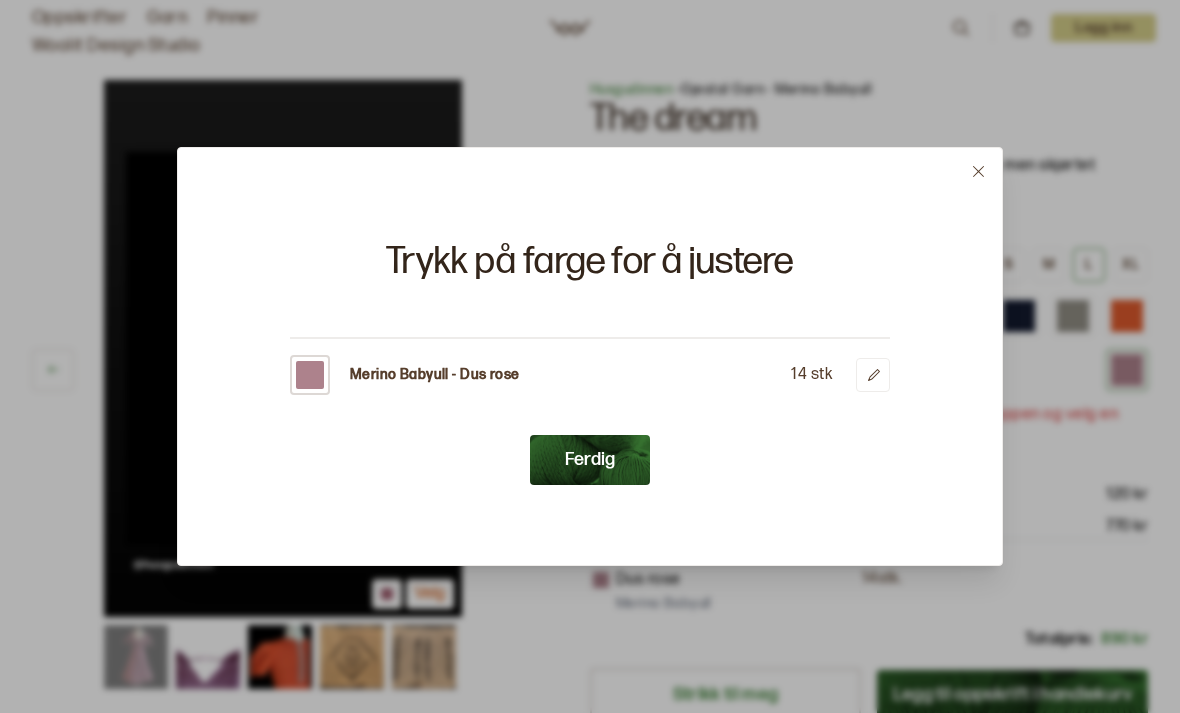 scroll, scrollTop: 0, scrollLeft: 0, axis: both 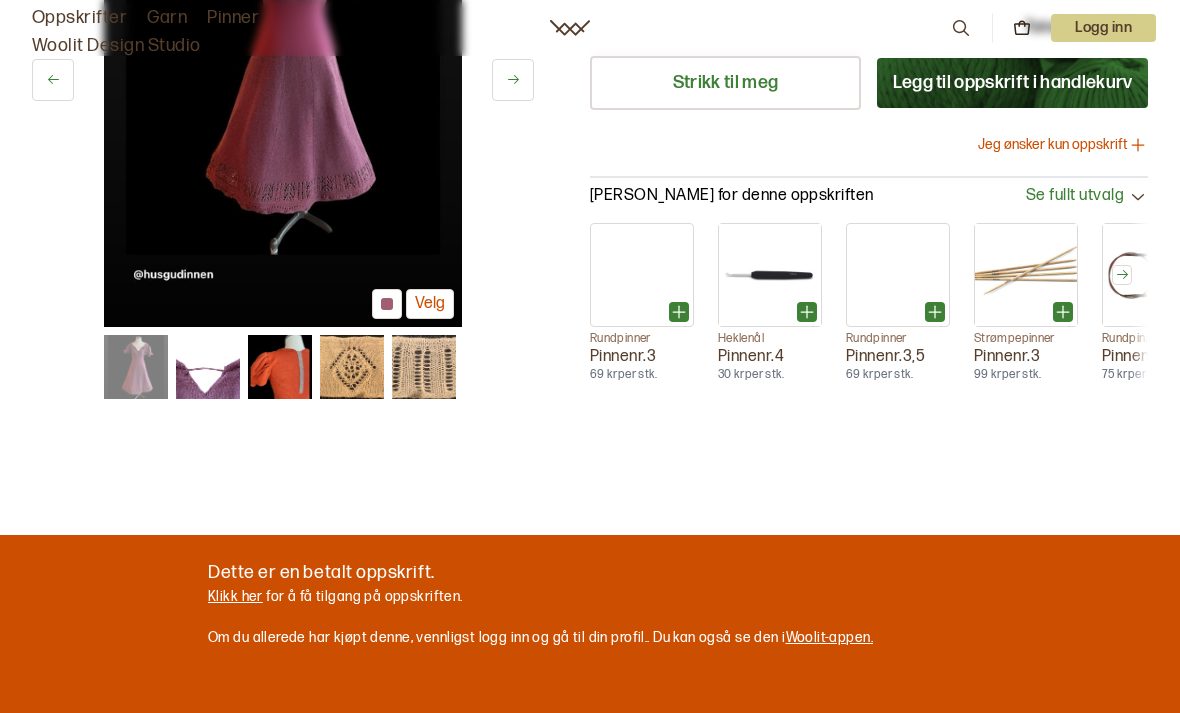 click on "Klikk her" at bounding box center (235, 596) 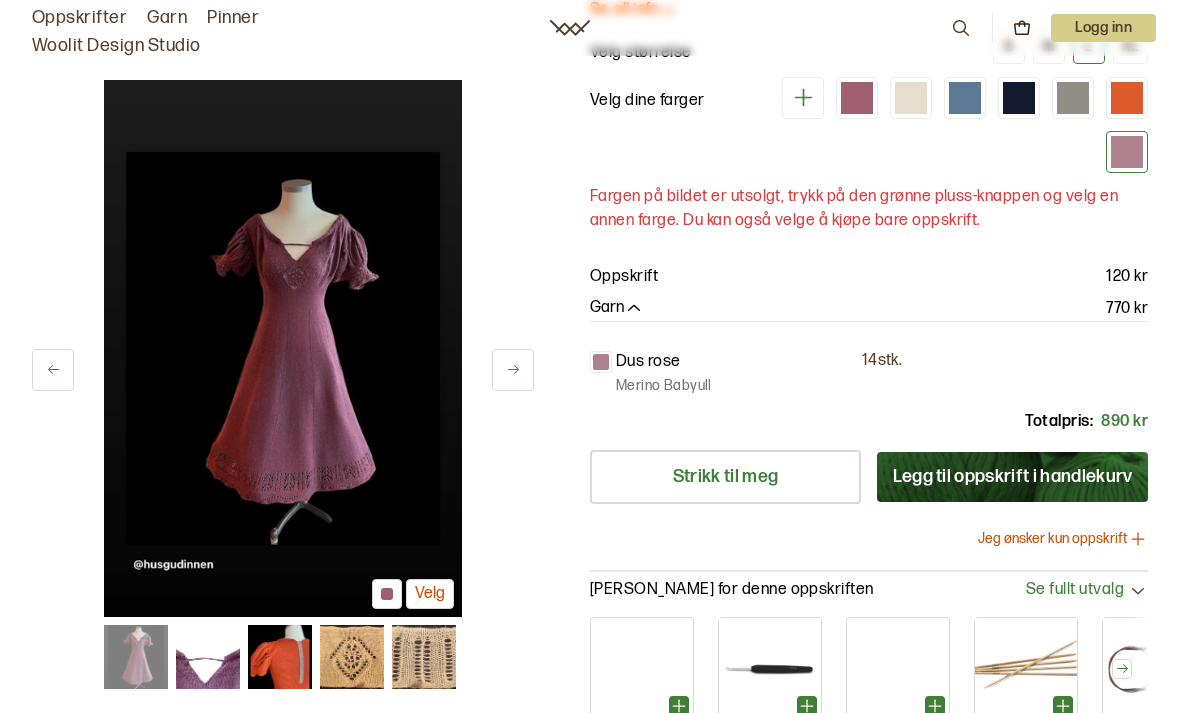 scroll, scrollTop: 217, scrollLeft: 0, axis: vertical 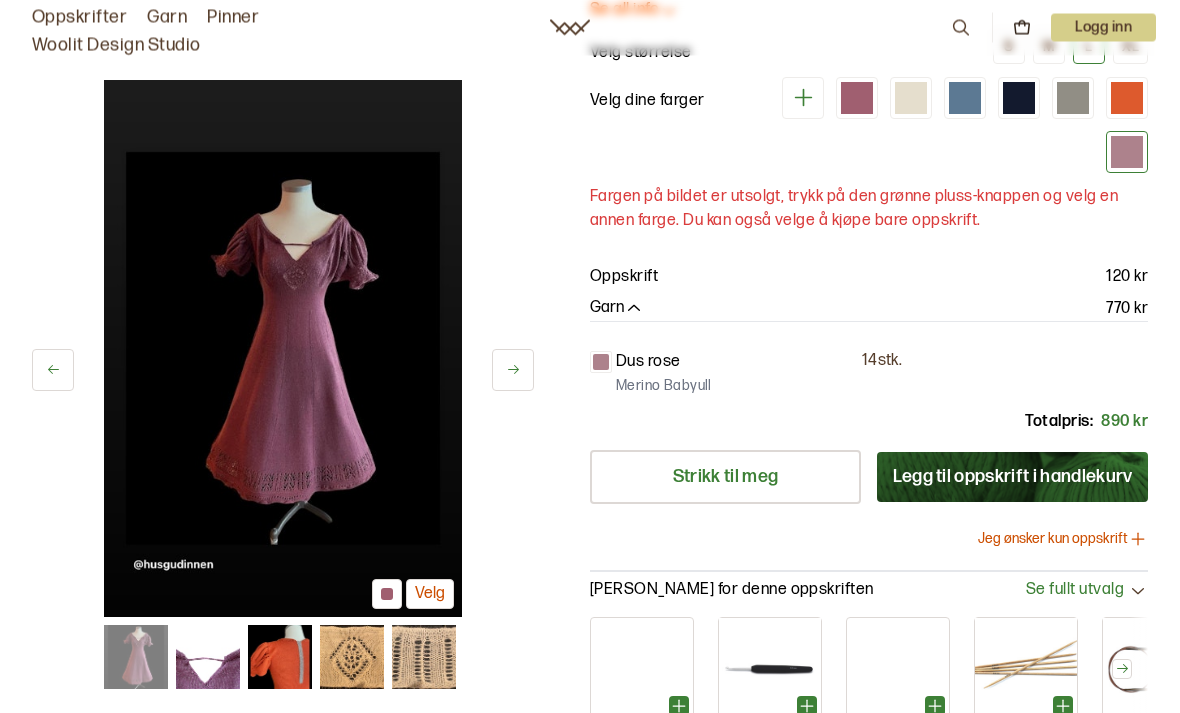 click on "Legg til oppskrift i handlekurv" at bounding box center [1012, 478] 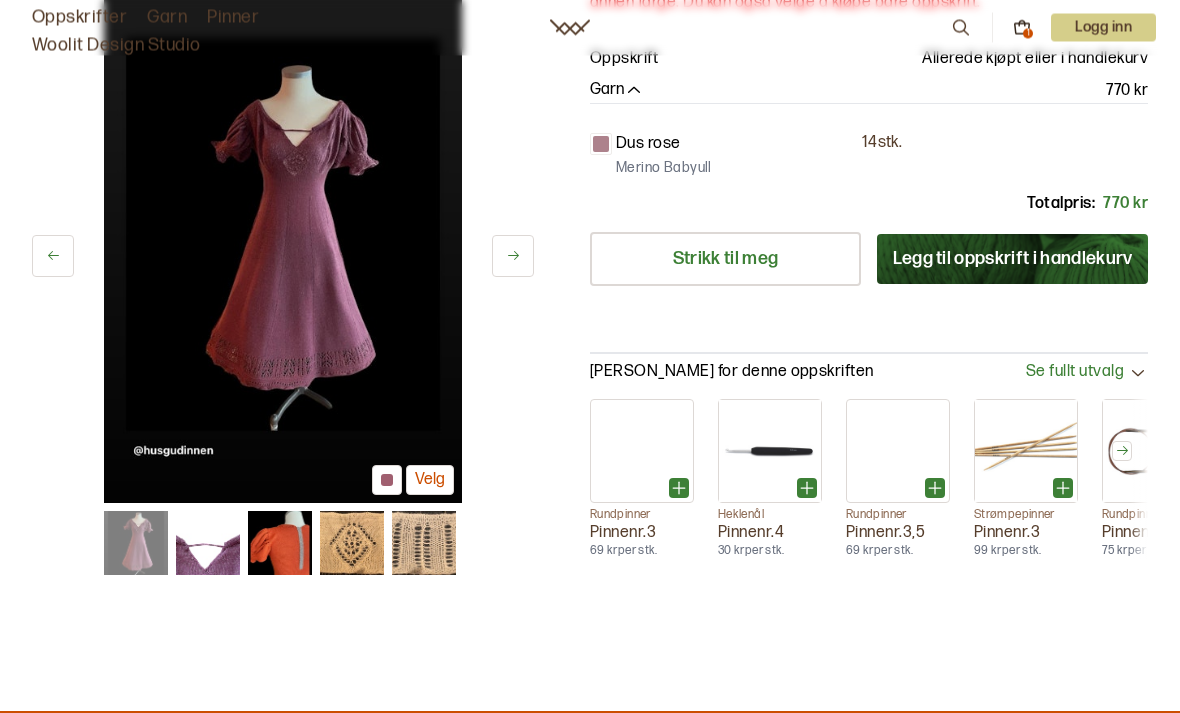scroll, scrollTop: 0, scrollLeft: 0, axis: both 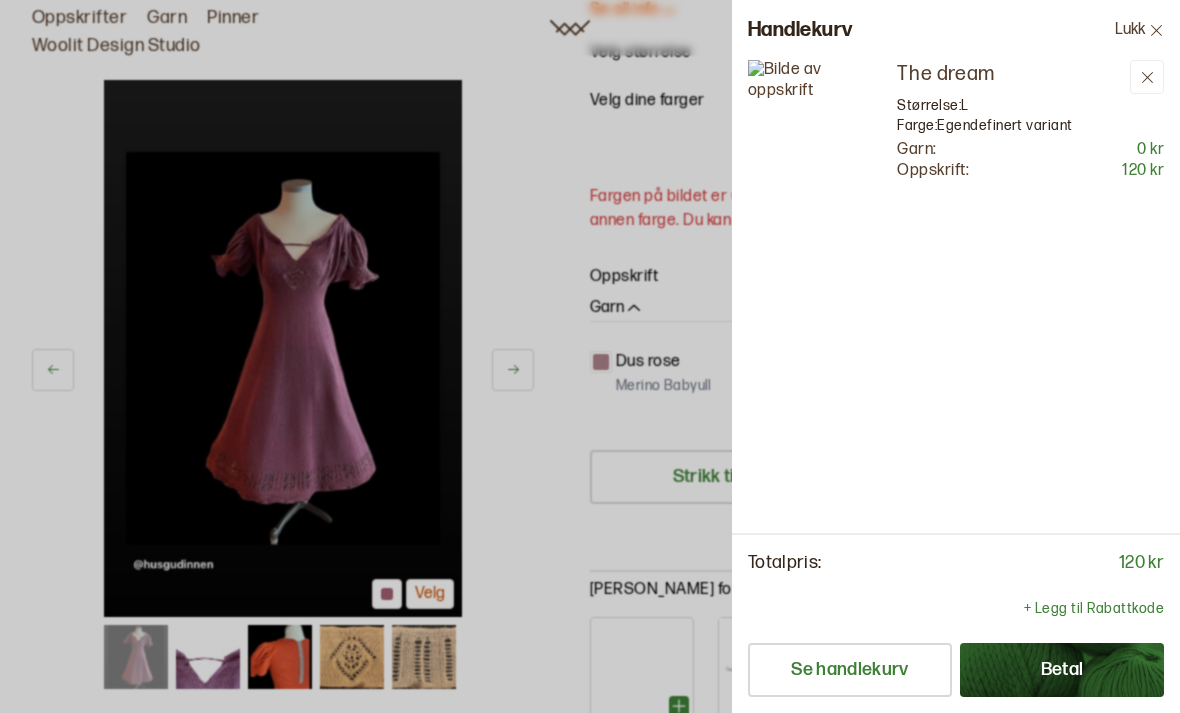 click on "Se handlekurv" at bounding box center [850, 670] 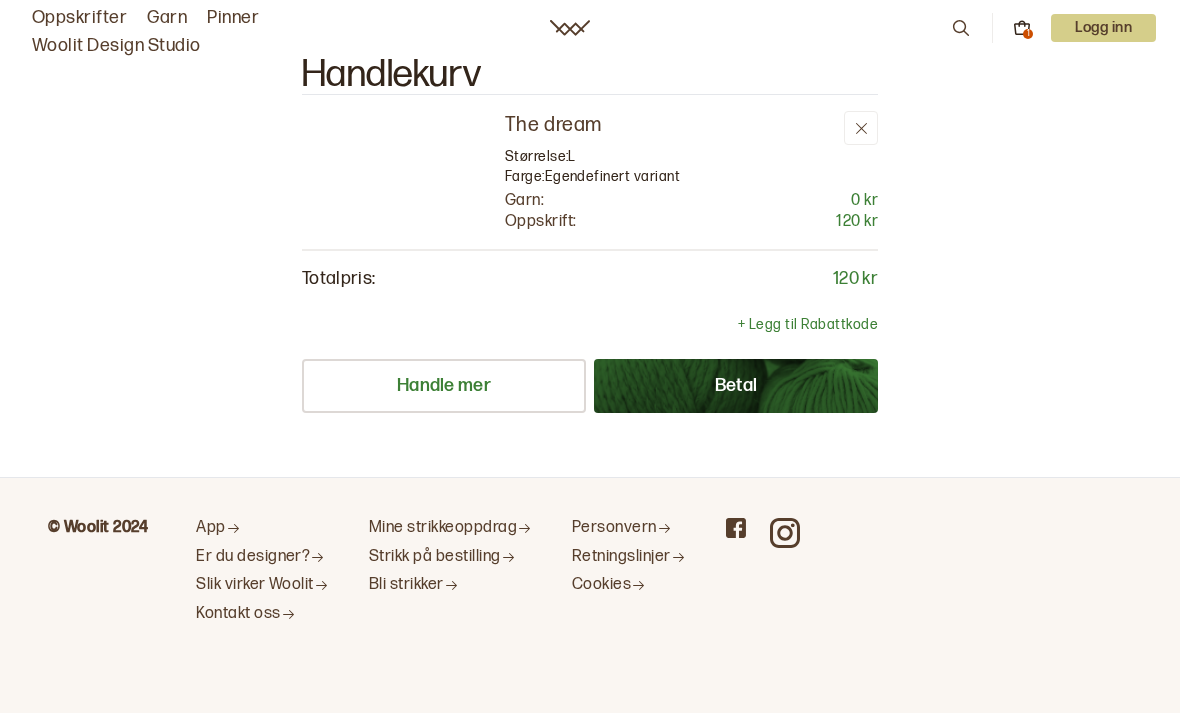 scroll, scrollTop: 64, scrollLeft: 0, axis: vertical 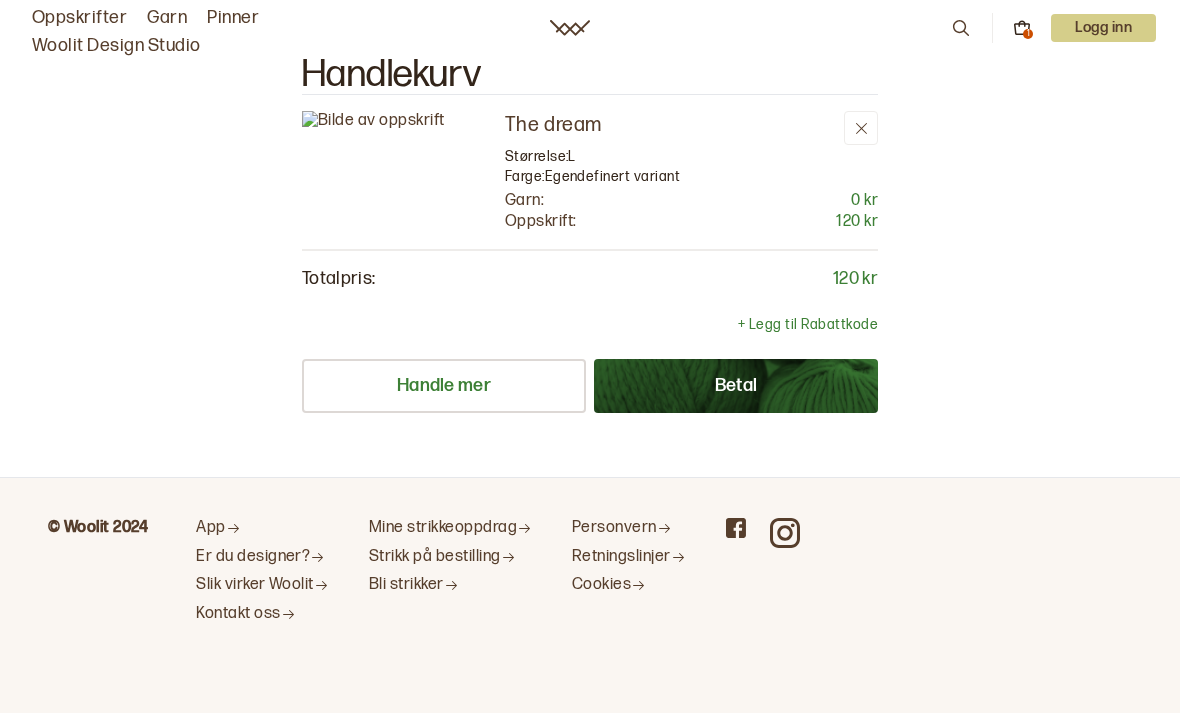 click on "Handle mer" at bounding box center [444, 386] 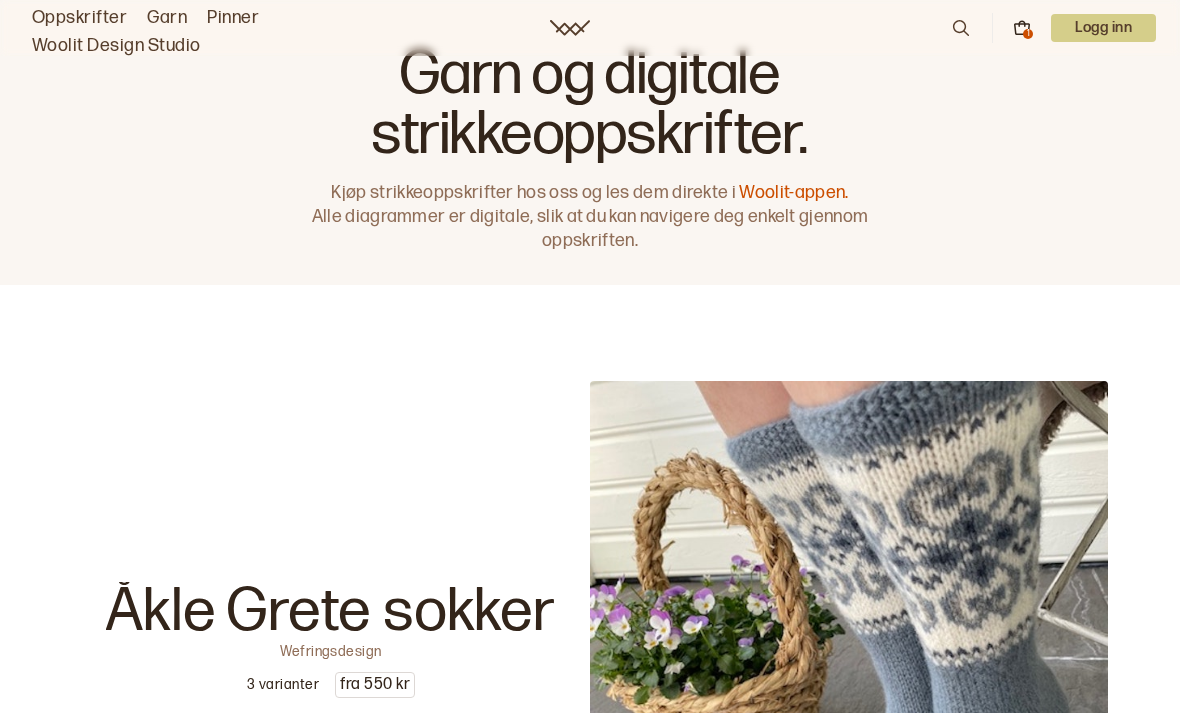 click on "Garn og digitale strikkeoppskrifter. Kjøp strikkeoppskrifter hos oss og les dem direkte i   Woolit-appen.  Alle diagrammer er digitale, slik at du kan navigere deg enkelt gjennom oppskriften." at bounding box center (590, 142) 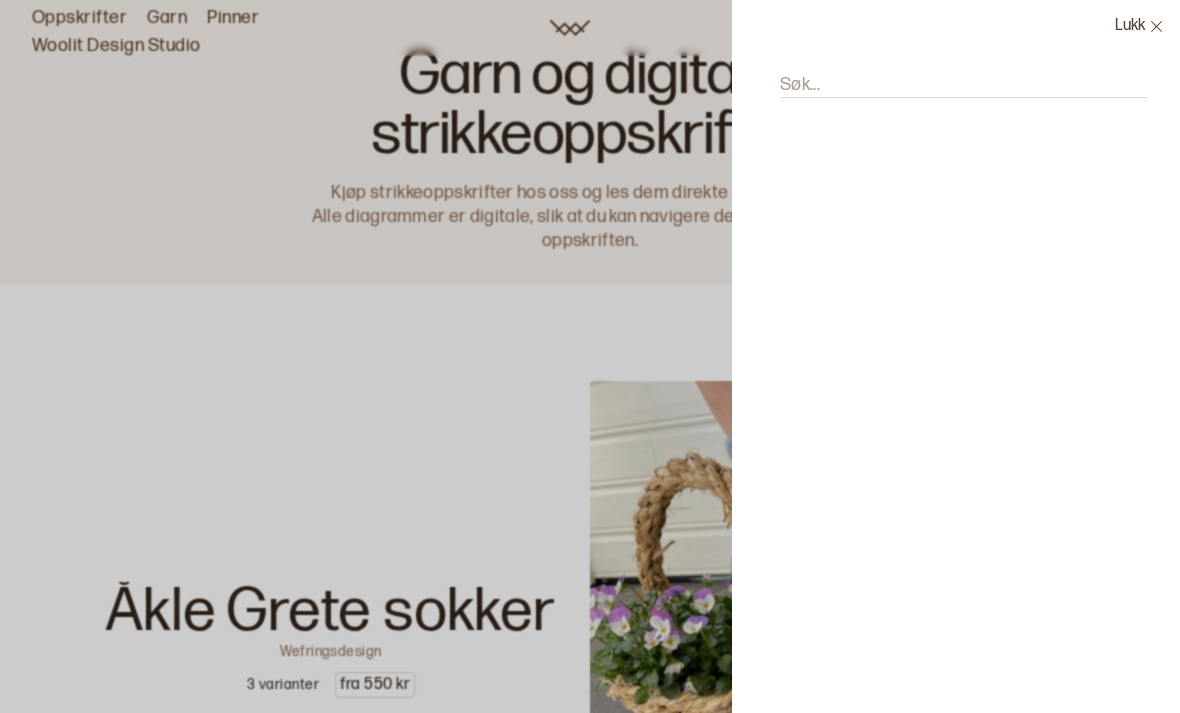 click on "Søk..." at bounding box center (800, 85) 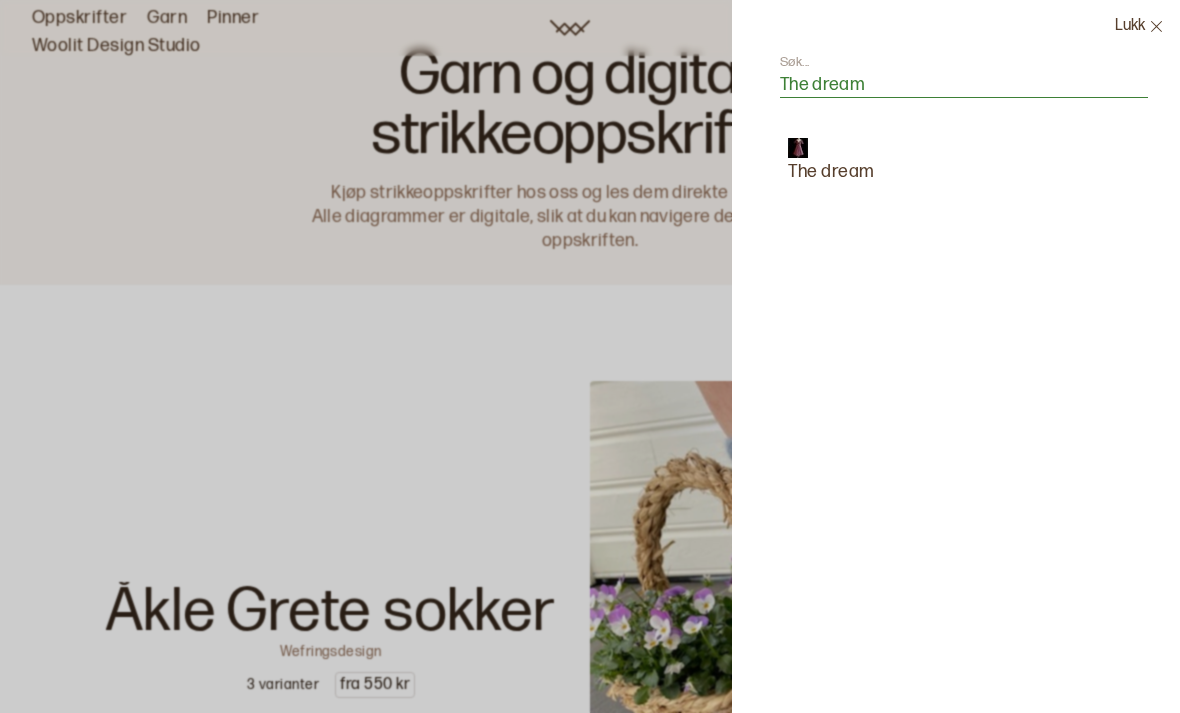 type on "The dream" 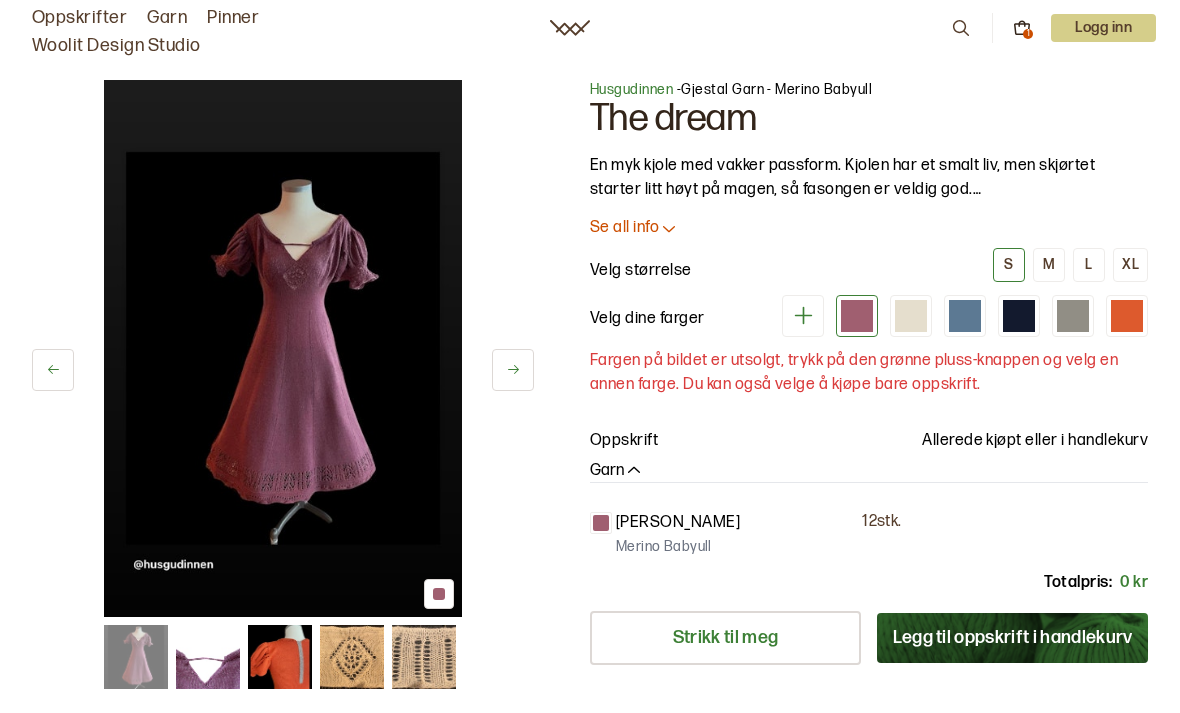 click 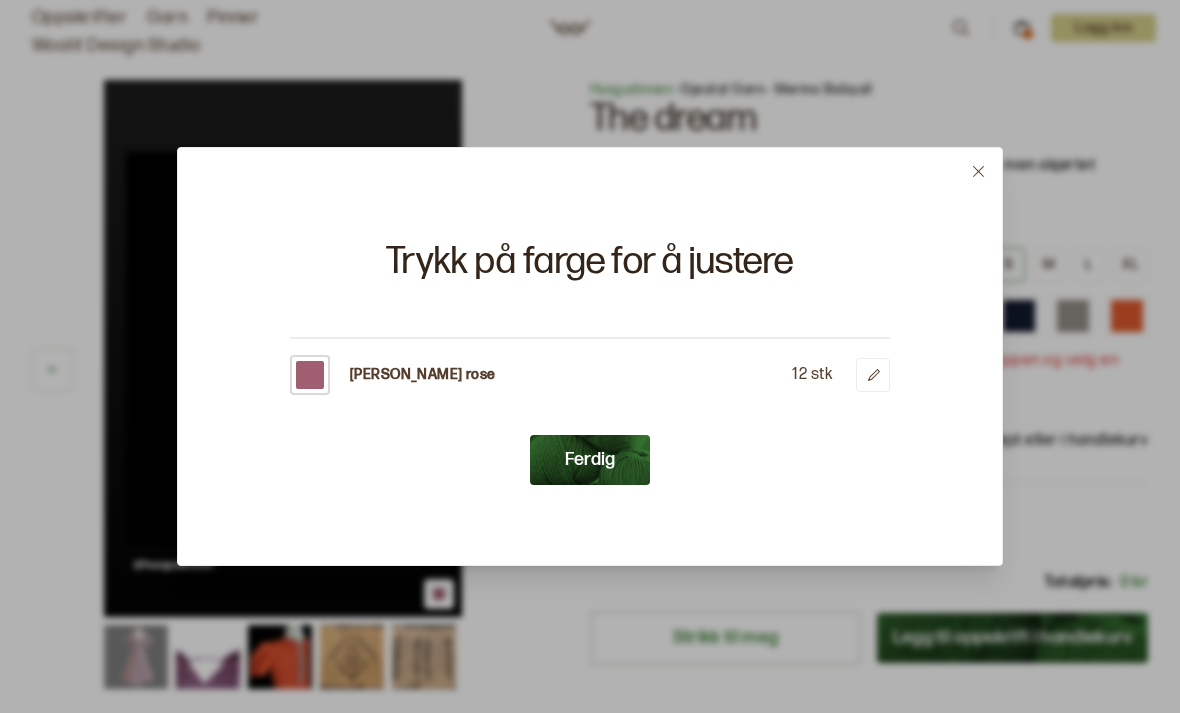 click on "[PERSON_NAME] rose" at bounding box center (423, 375) 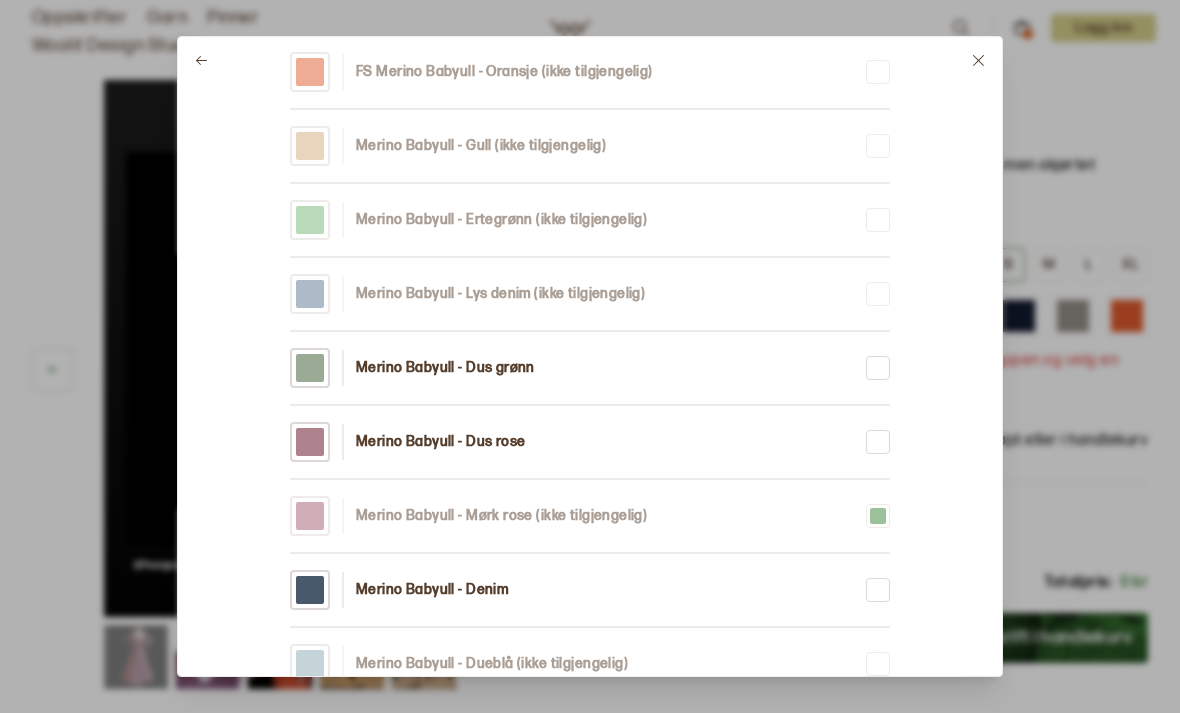 scroll, scrollTop: 1241, scrollLeft: 0, axis: vertical 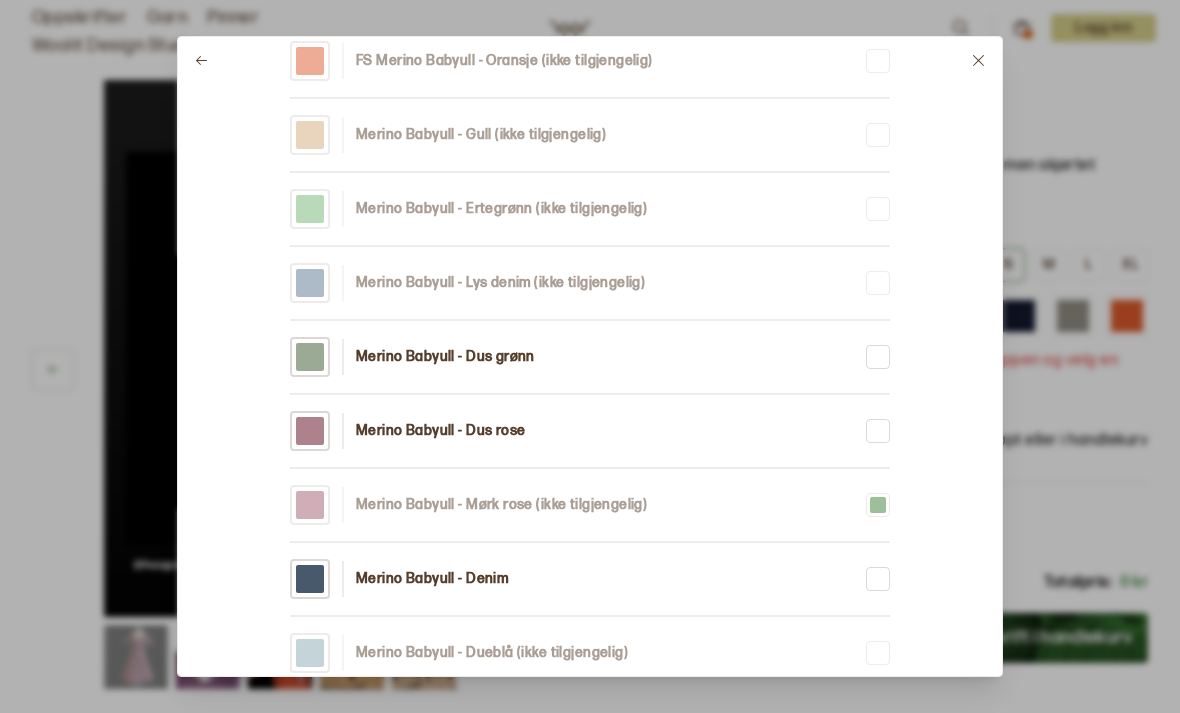 click on "Merino Babyull - Dus rose" at bounding box center [441, 431] 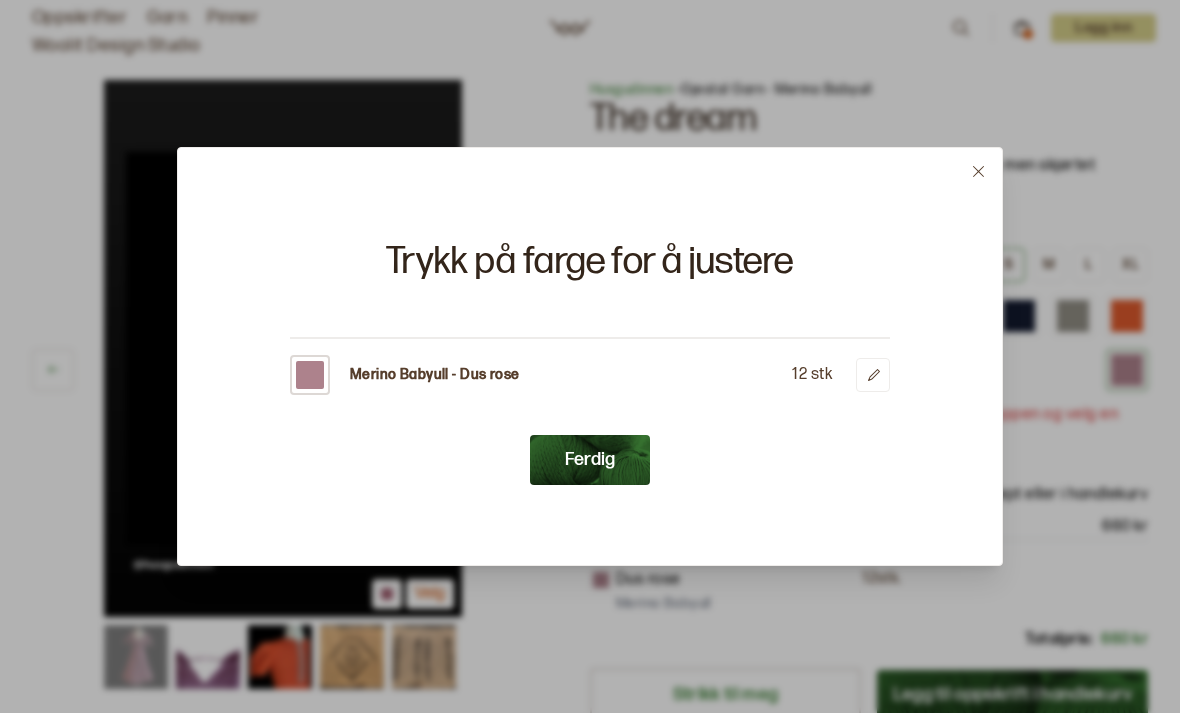 scroll, scrollTop: 0, scrollLeft: 0, axis: both 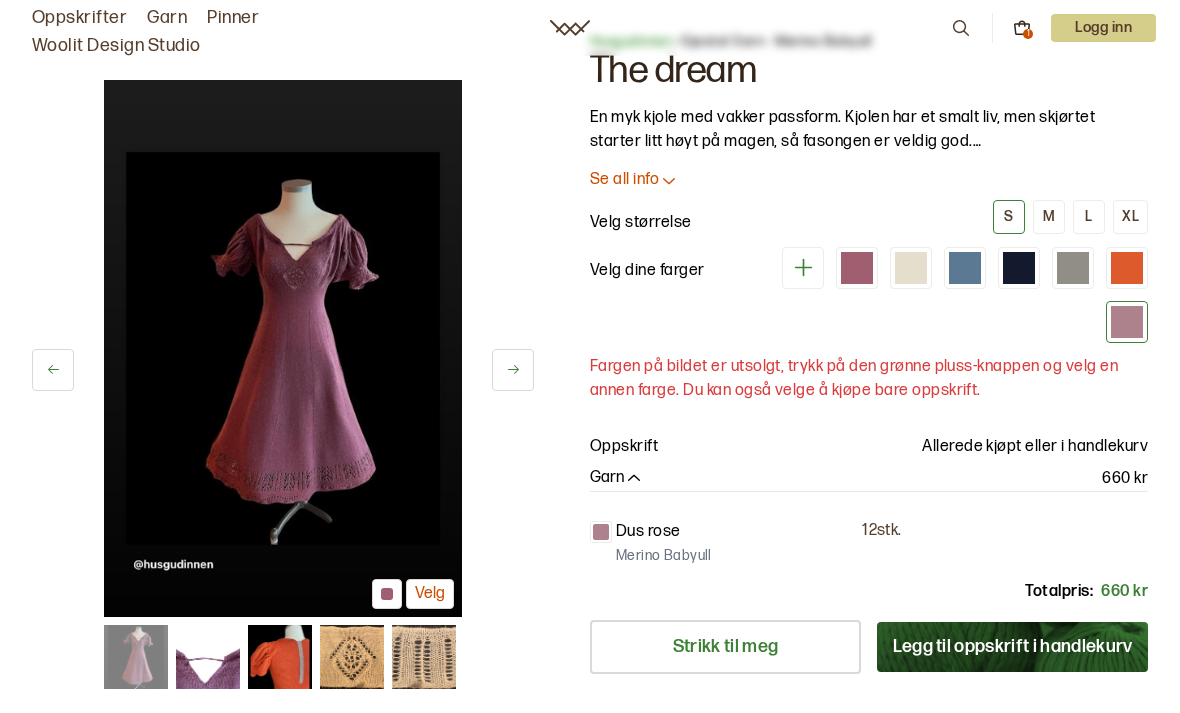 click on "Logg inn" at bounding box center [1103, 28] 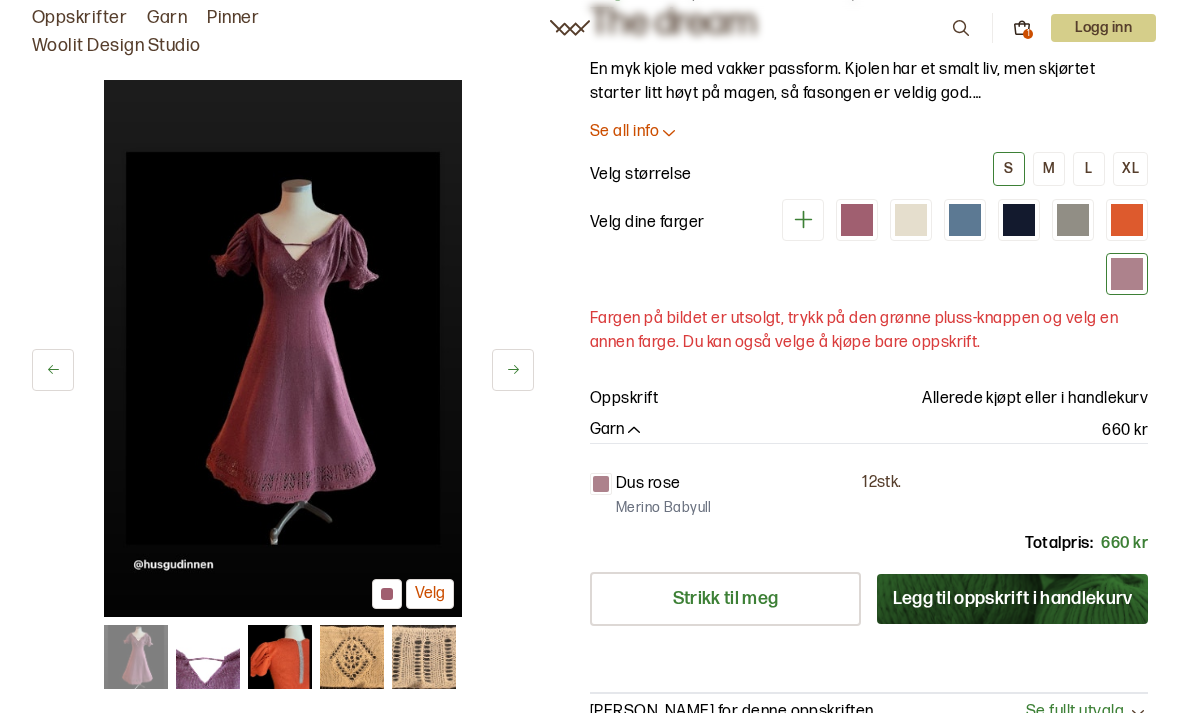scroll, scrollTop: 0, scrollLeft: 0, axis: both 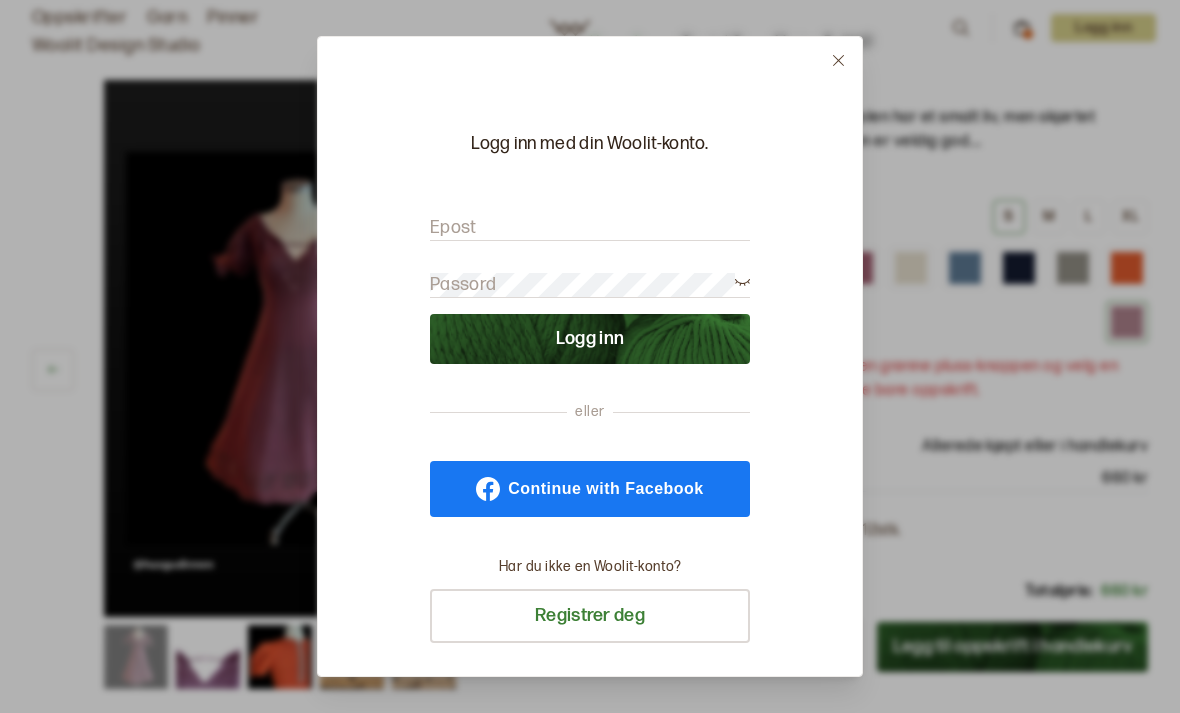 click on "Epost" at bounding box center (590, 228) 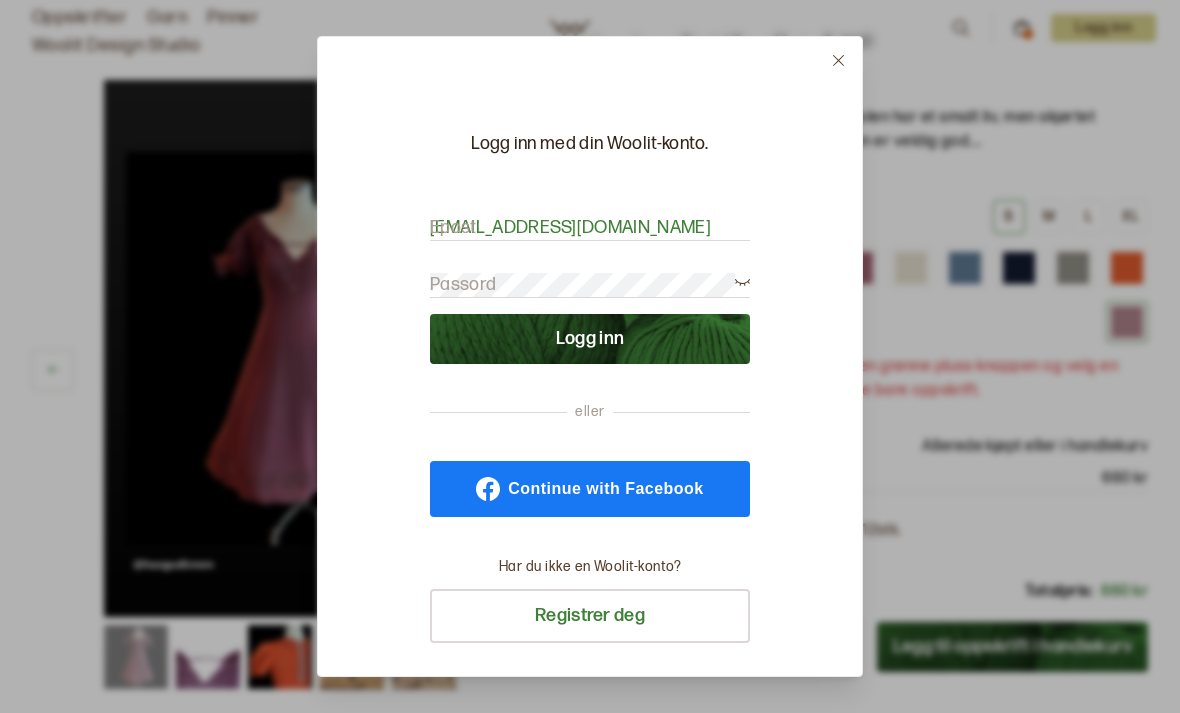 click on "Logg inn" at bounding box center (590, 339) 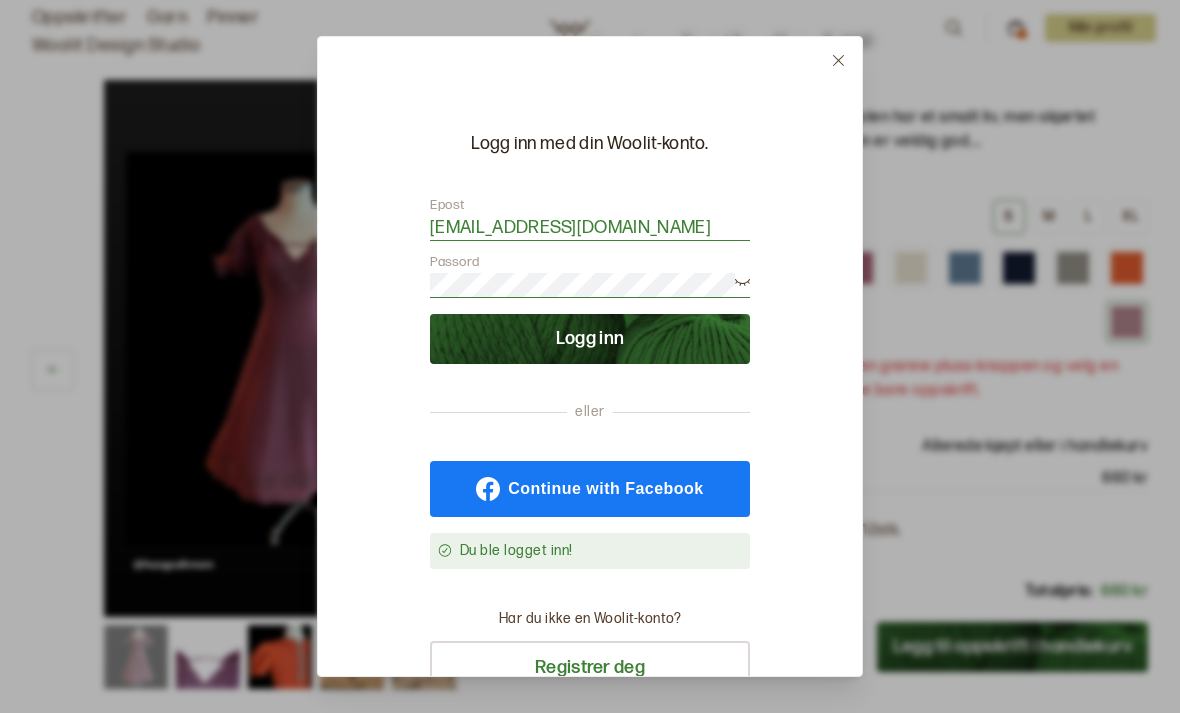click on "Logg inn" at bounding box center [590, 339] 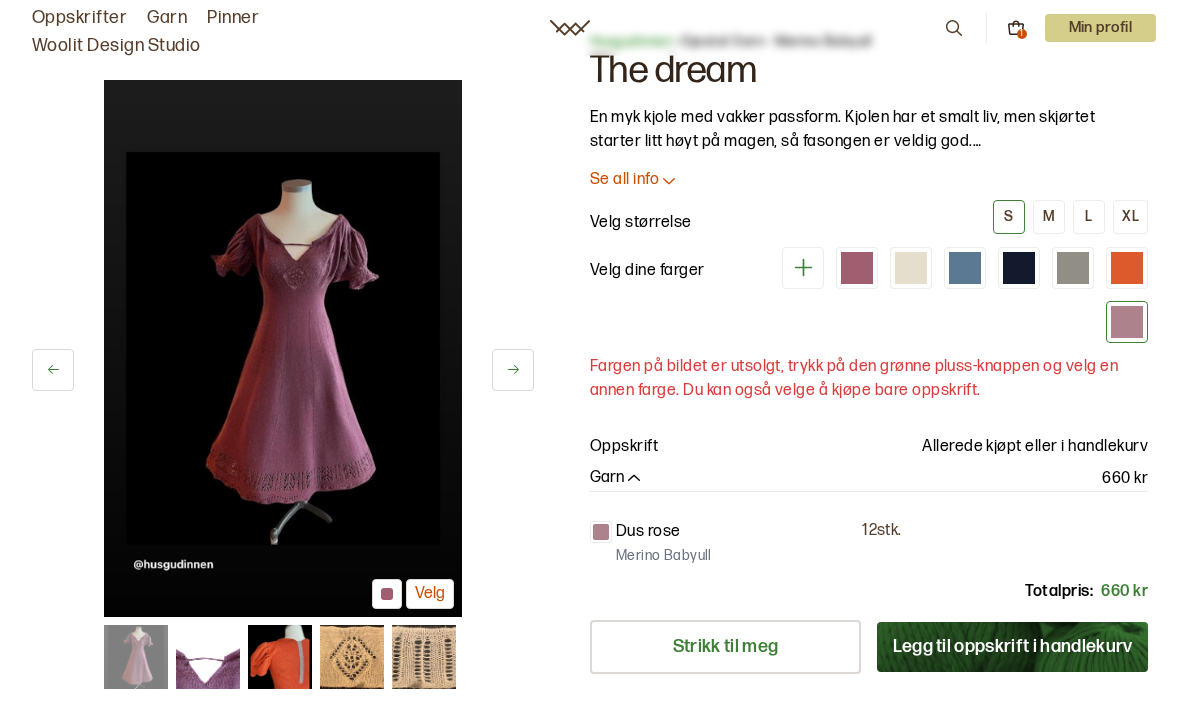click on "Merino Babyull" at bounding box center [664, 556] 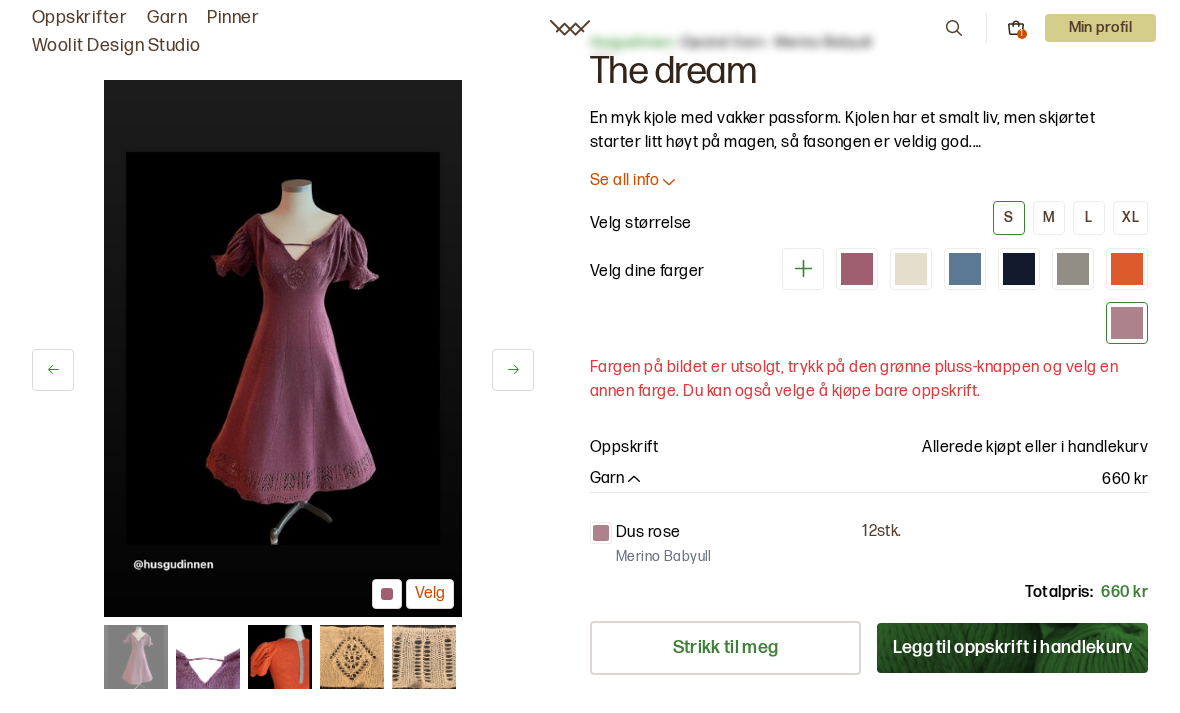 scroll, scrollTop: 46, scrollLeft: 0, axis: vertical 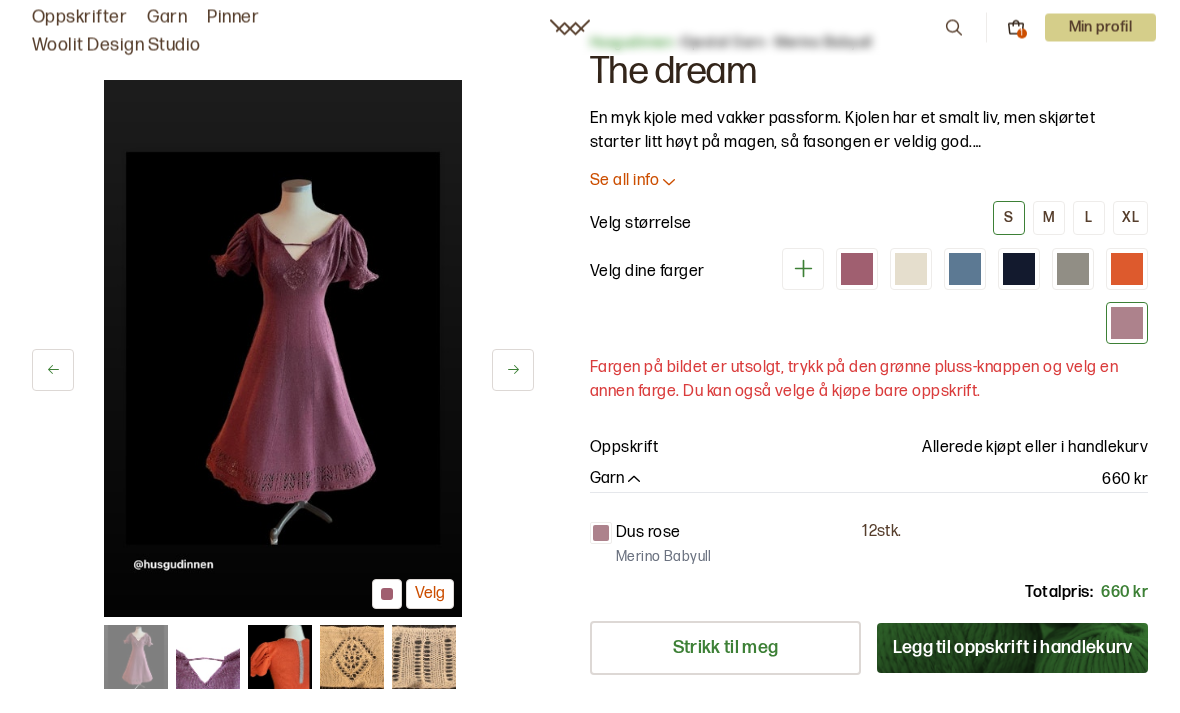 click on "1" at bounding box center [1022, 34] 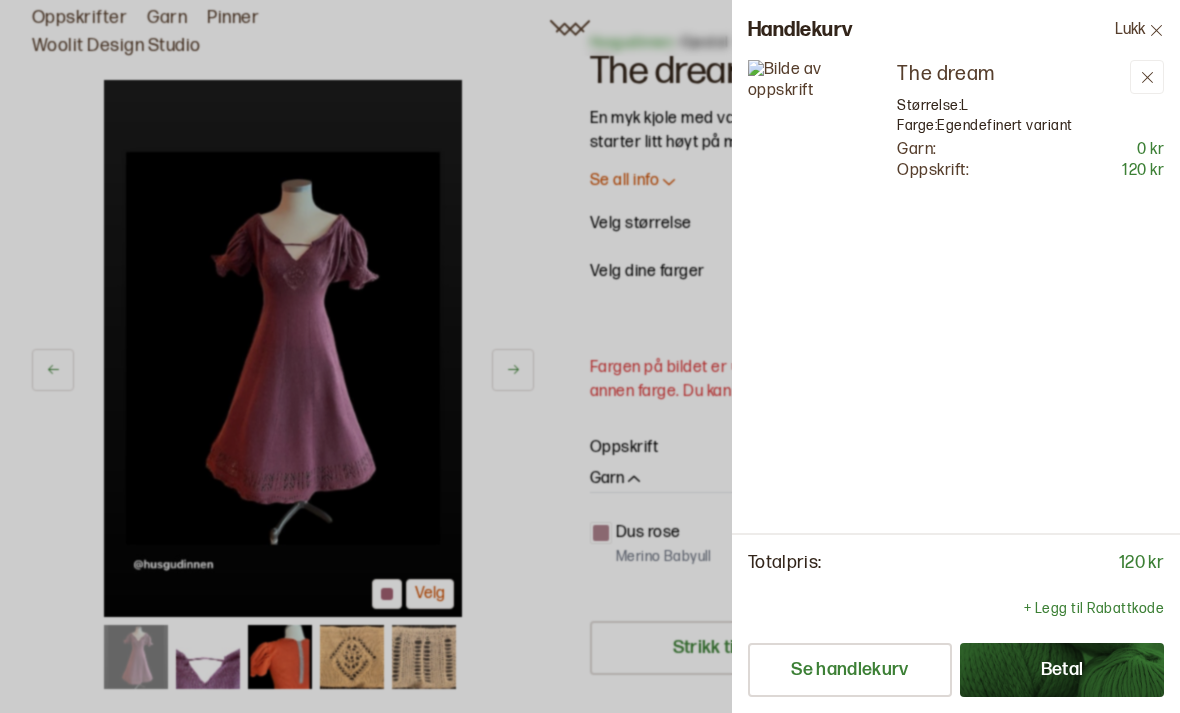 click on "Totalpris: 120 kr + Legg til Rabattkode Se handlekurv Betal" at bounding box center (956, 623) 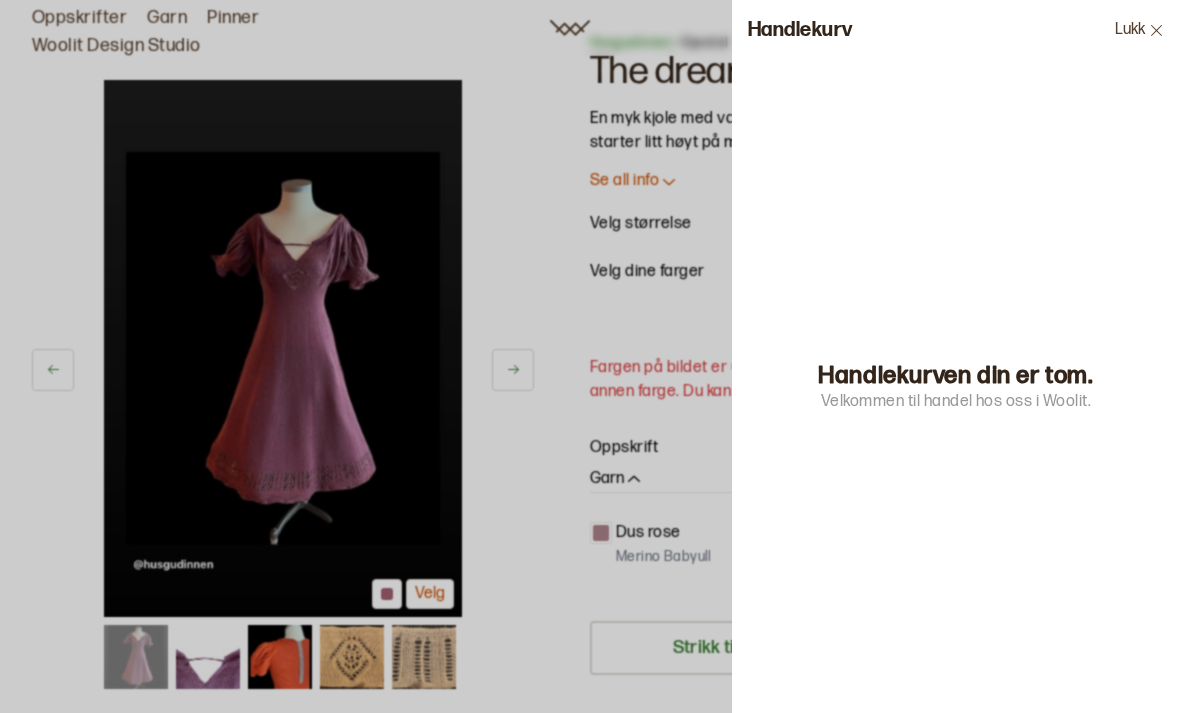 click at bounding box center (590, 356) 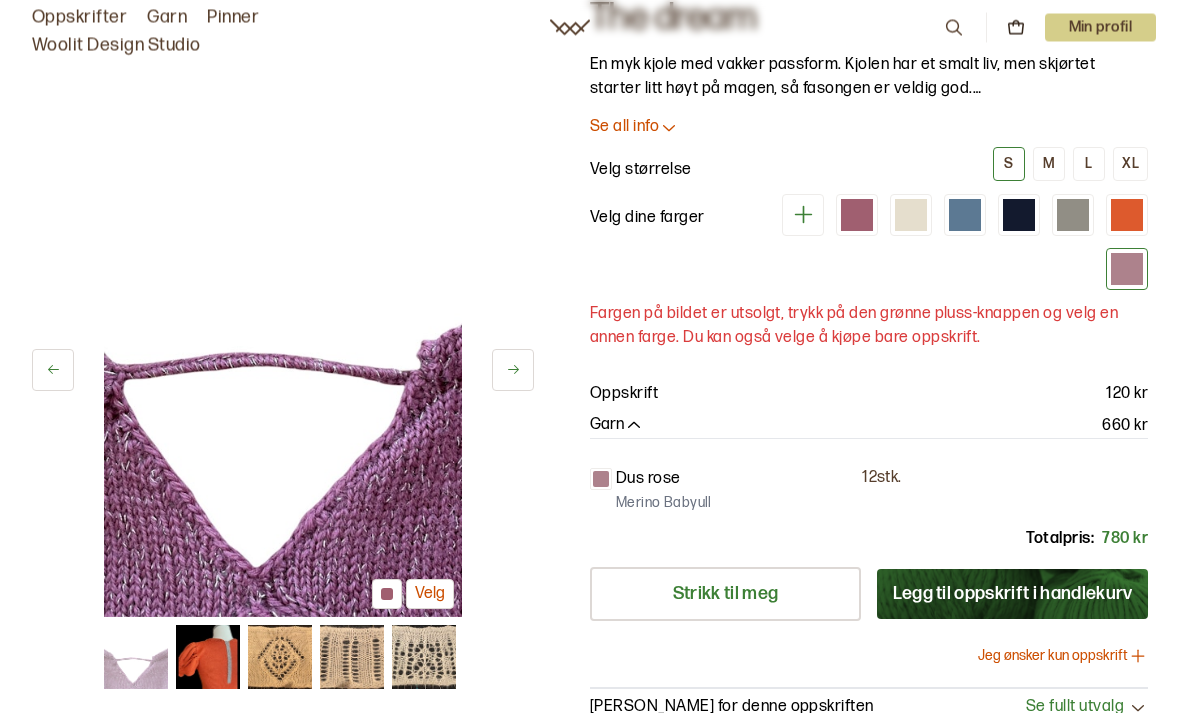 scroll, scrollTop: 115, scrollLeft: 0, axis: vertical 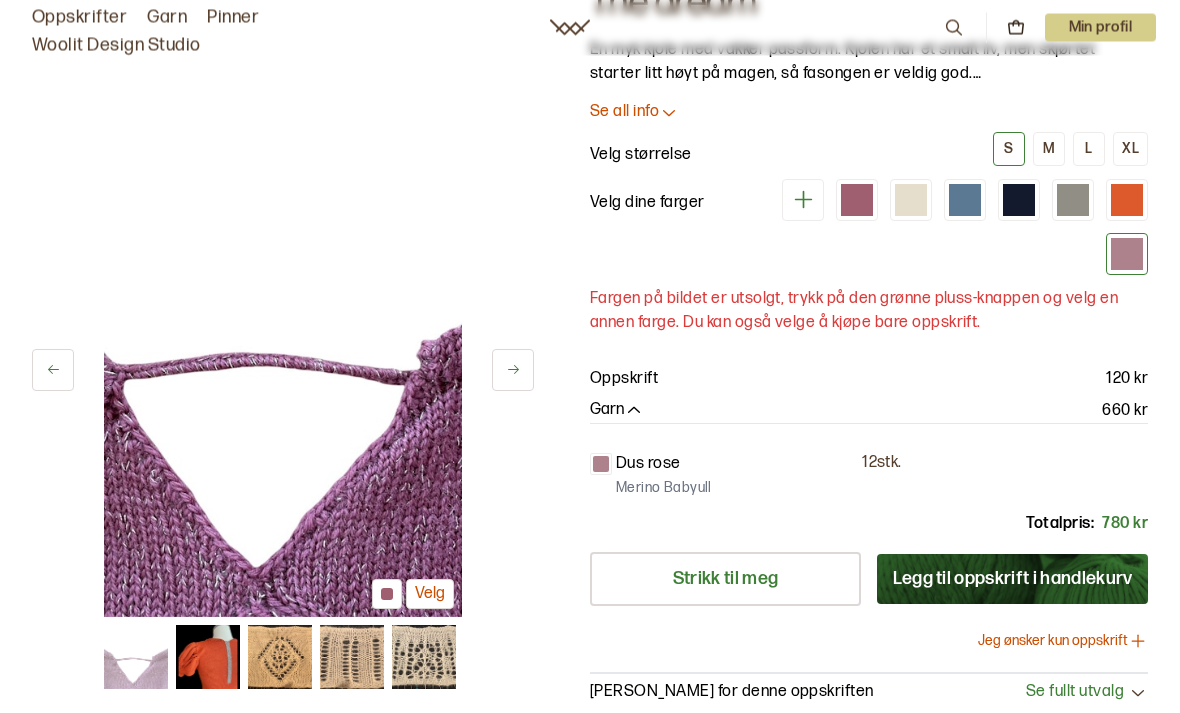 click at bounding box center [513, 370] 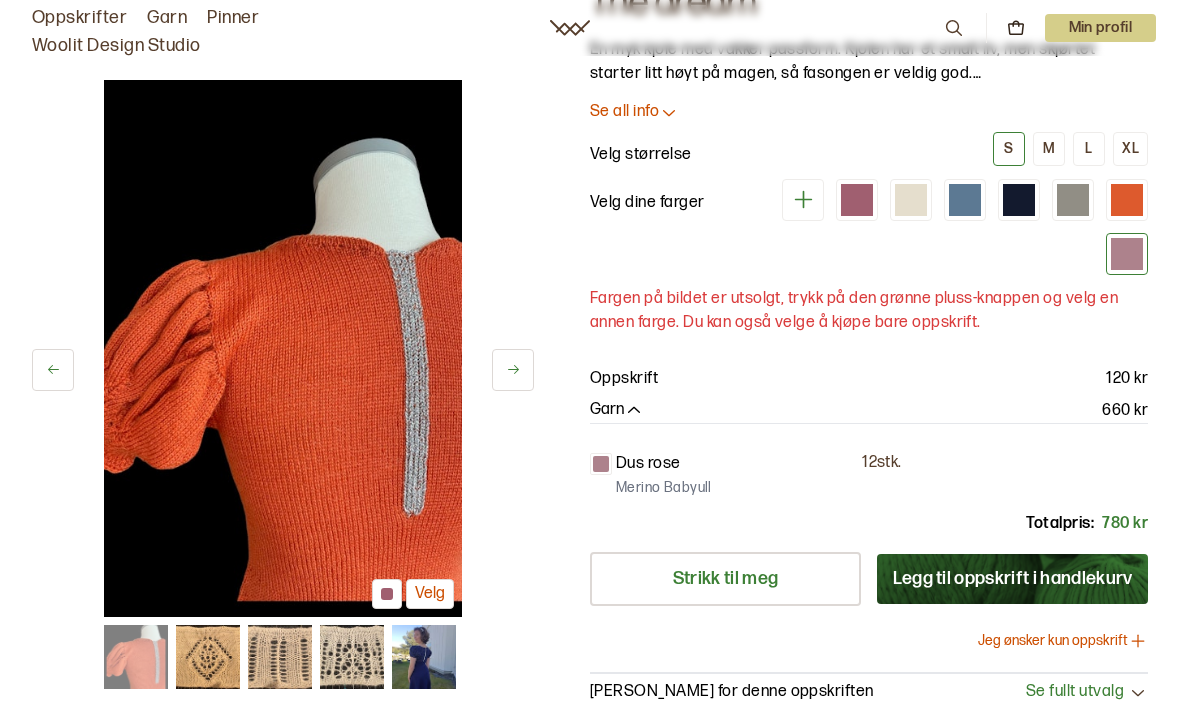 click at bounding box center (513, 370) 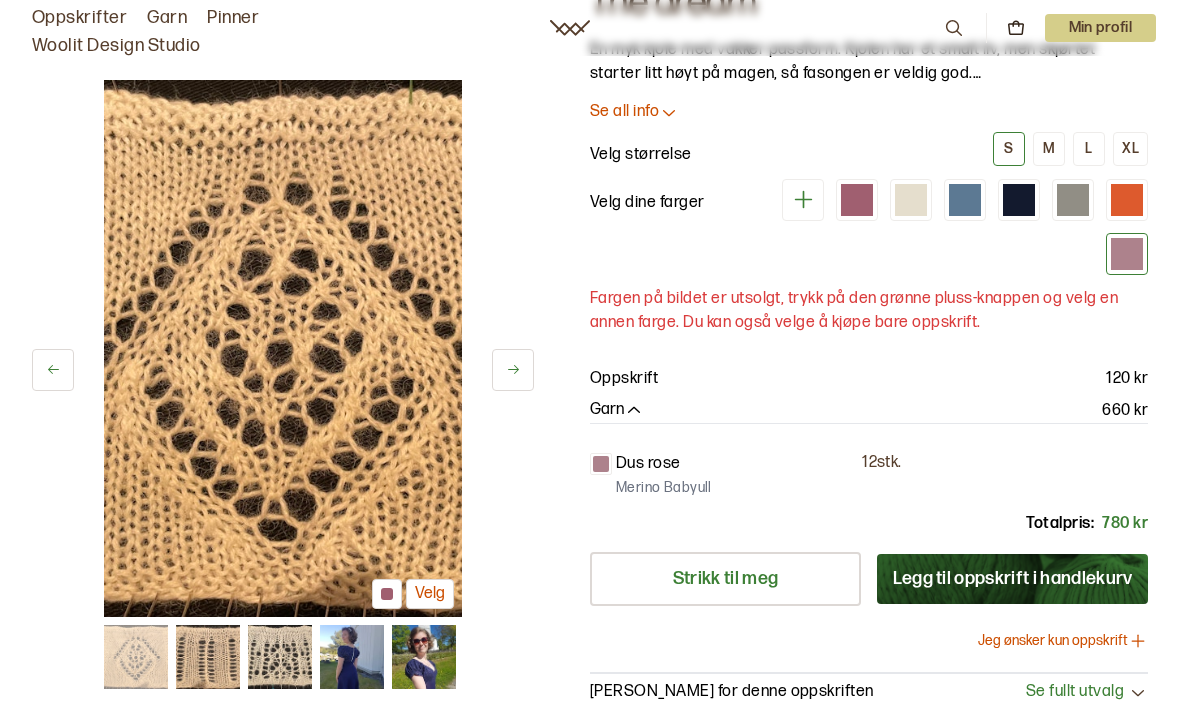 click 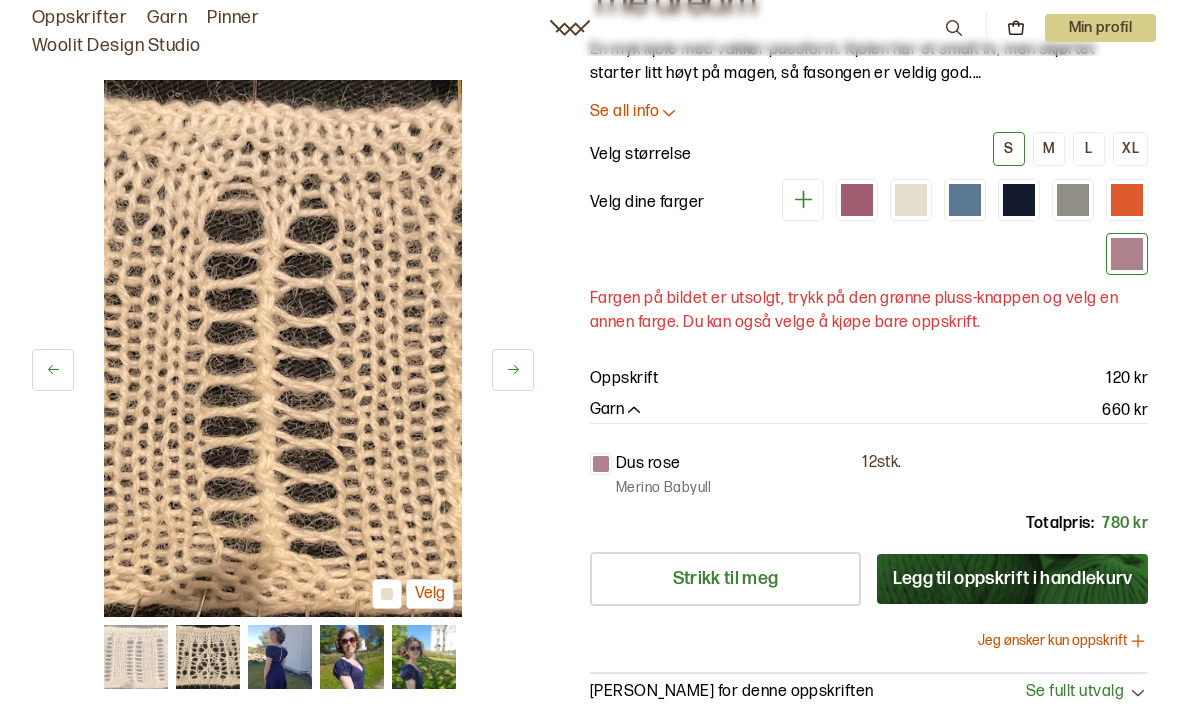 click 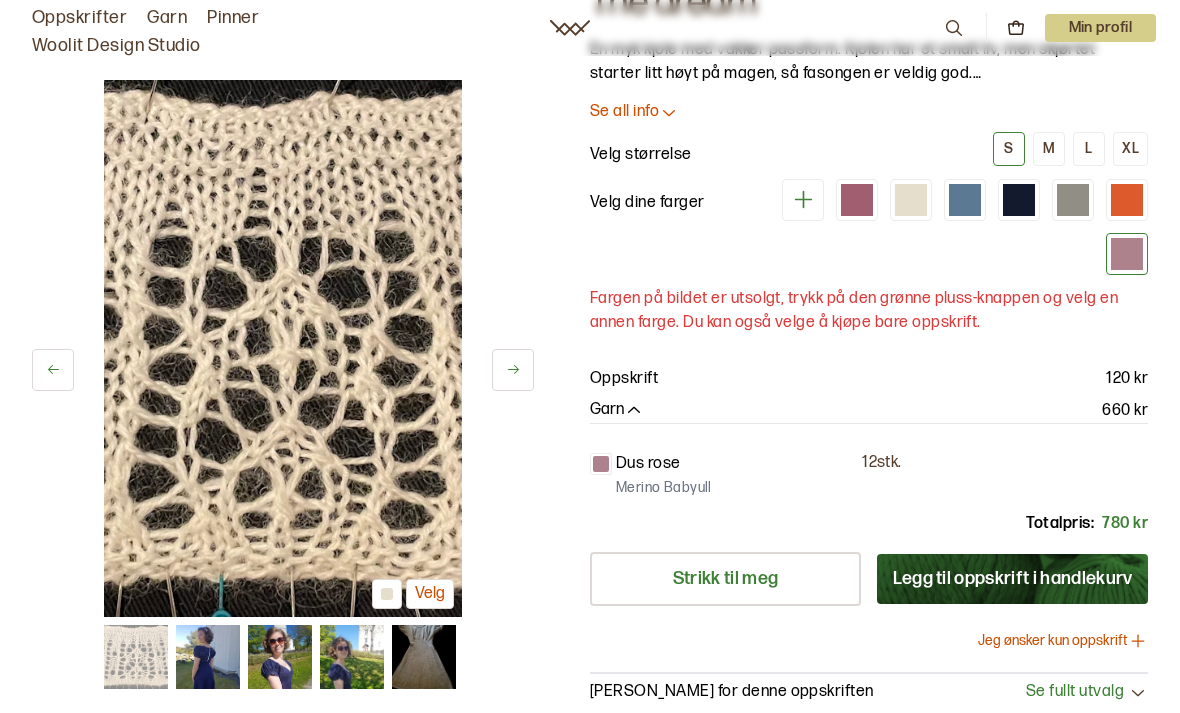 click 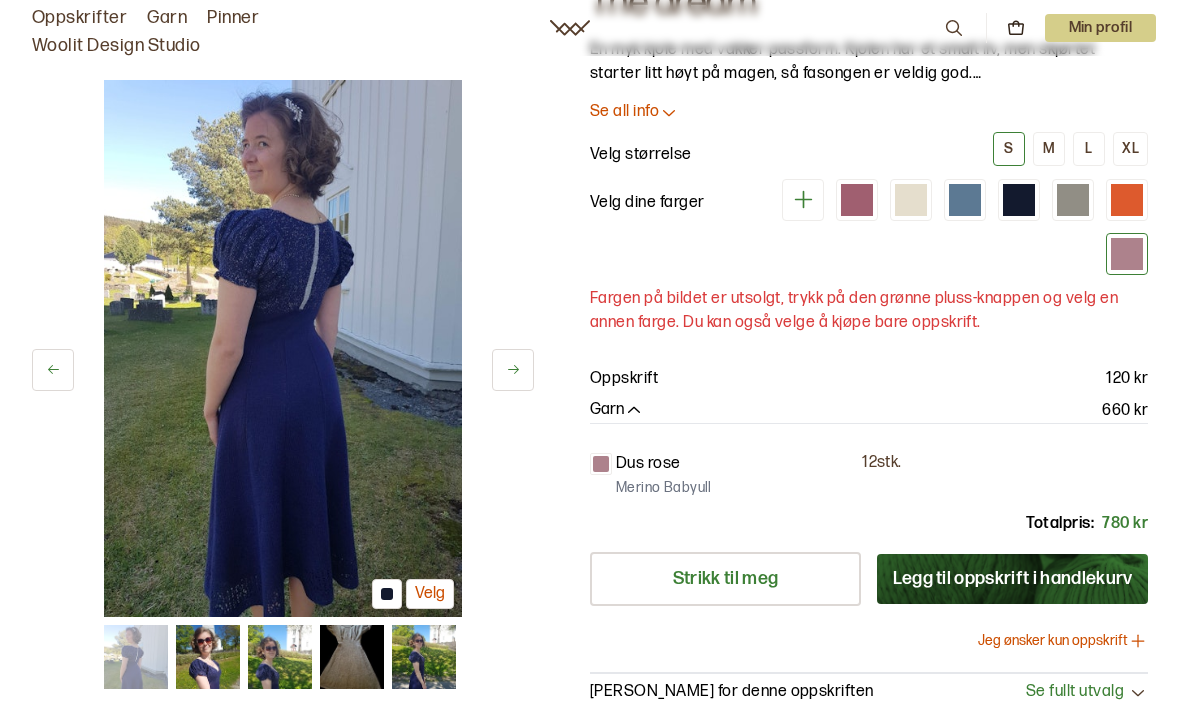 click at bounding box center (513, 370) 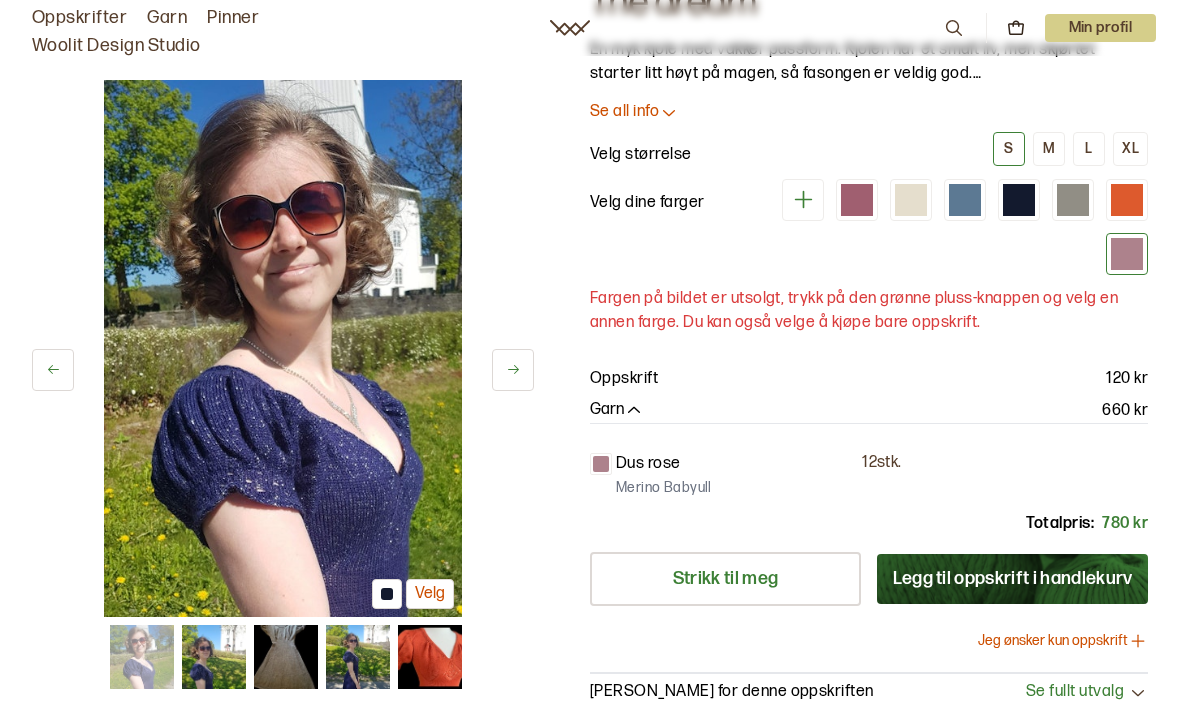 click 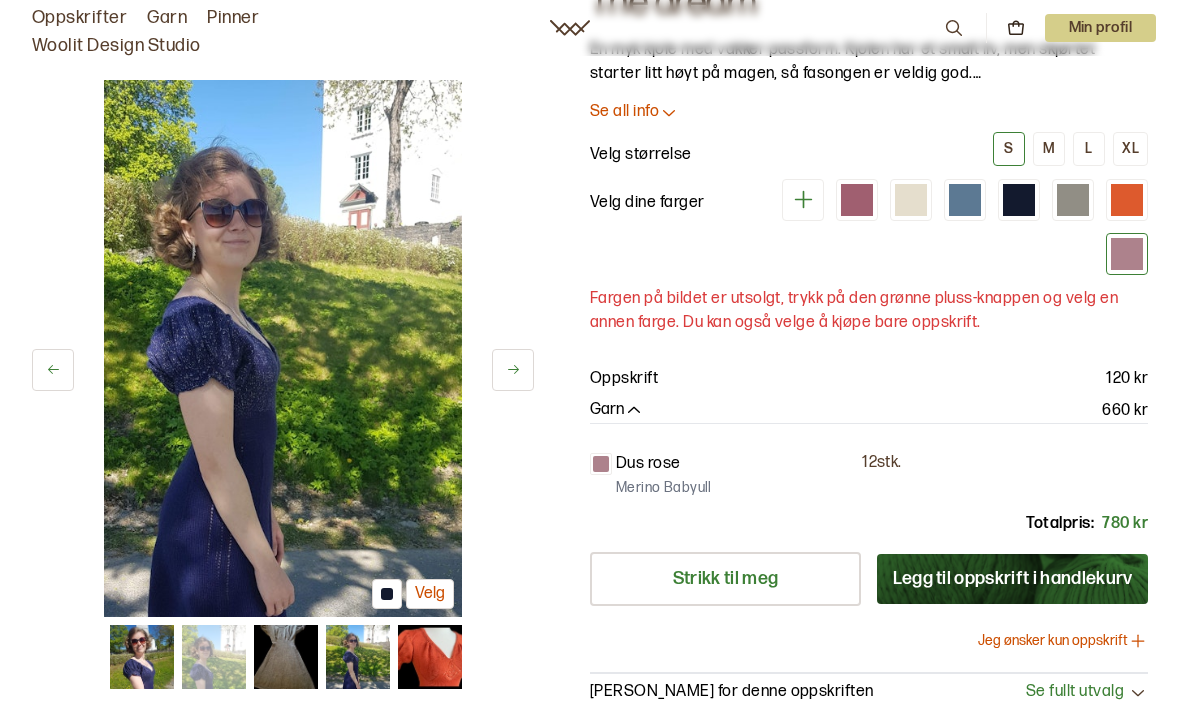 click 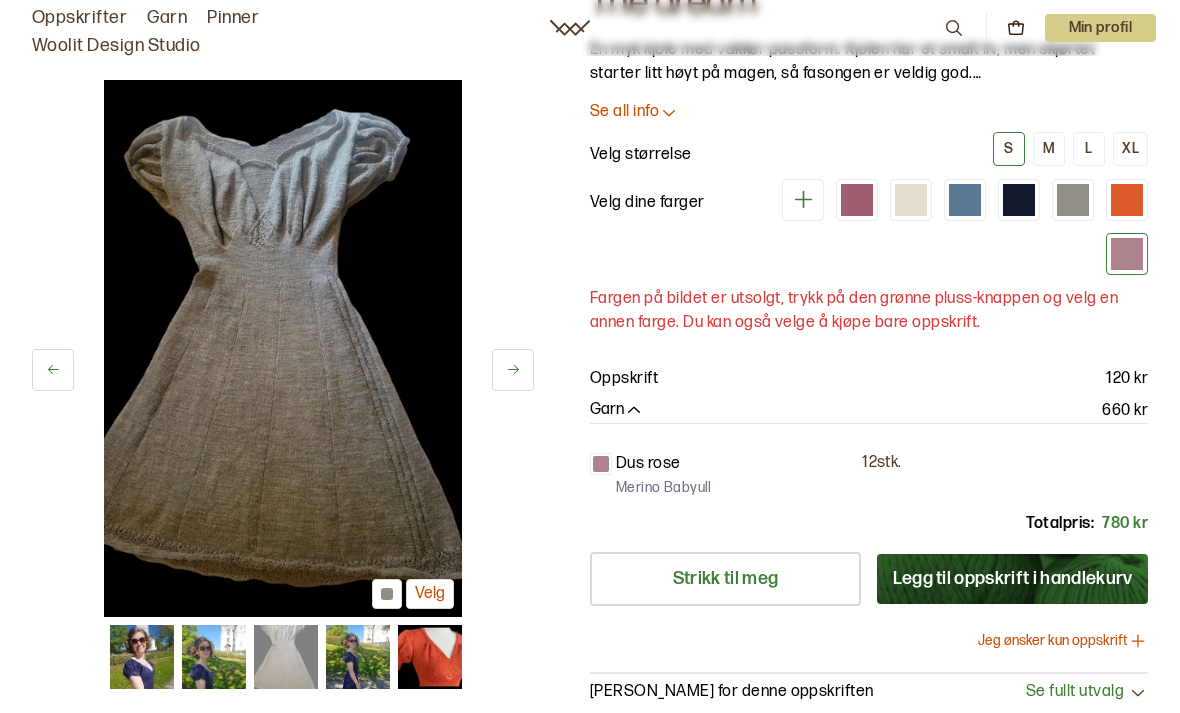 click at bounding box center [513, 370] 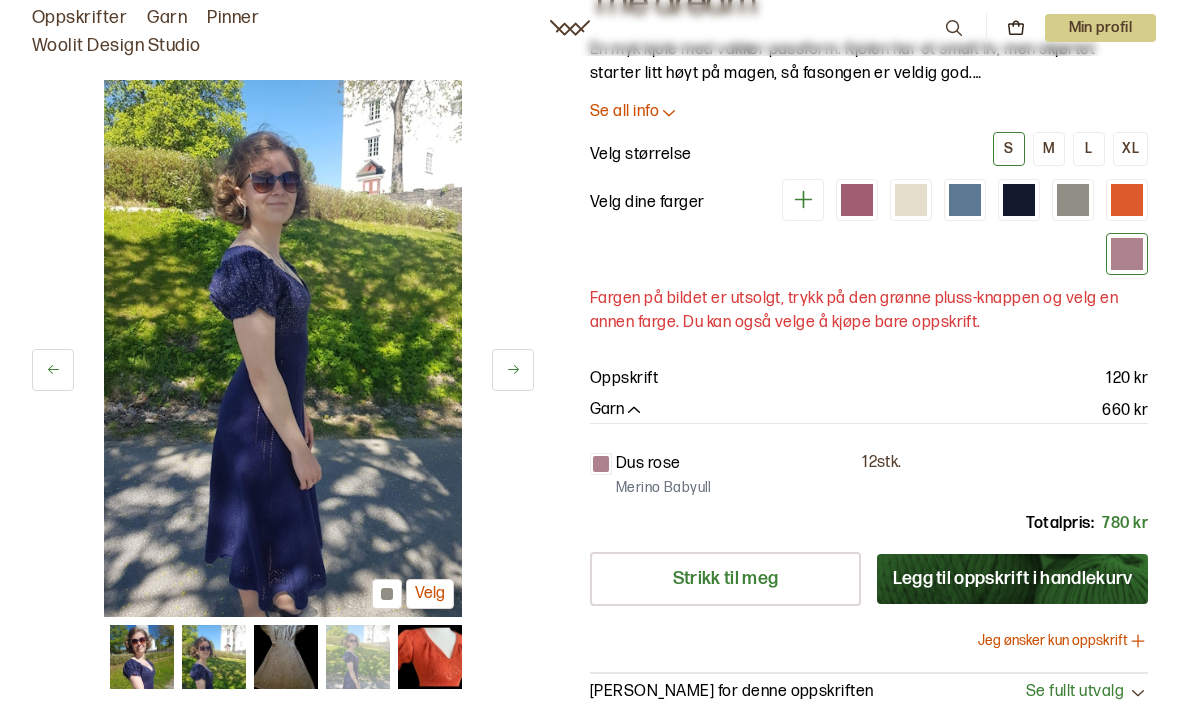 click at bounding box center [513, 370] 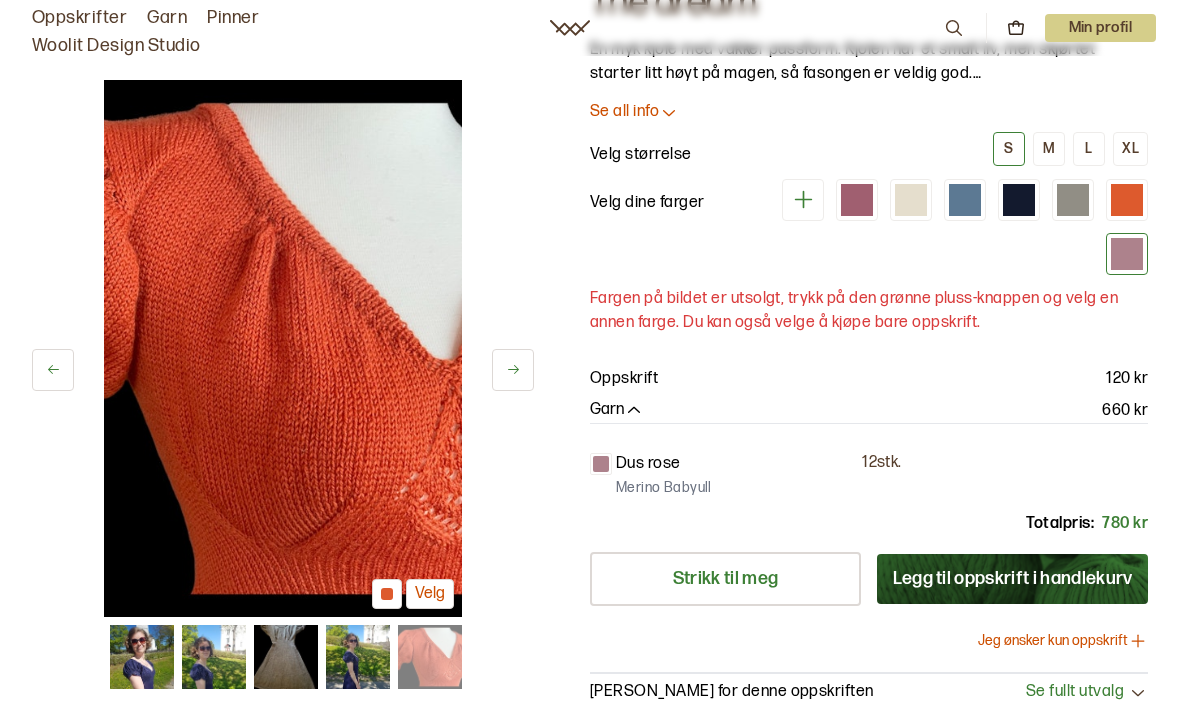 click 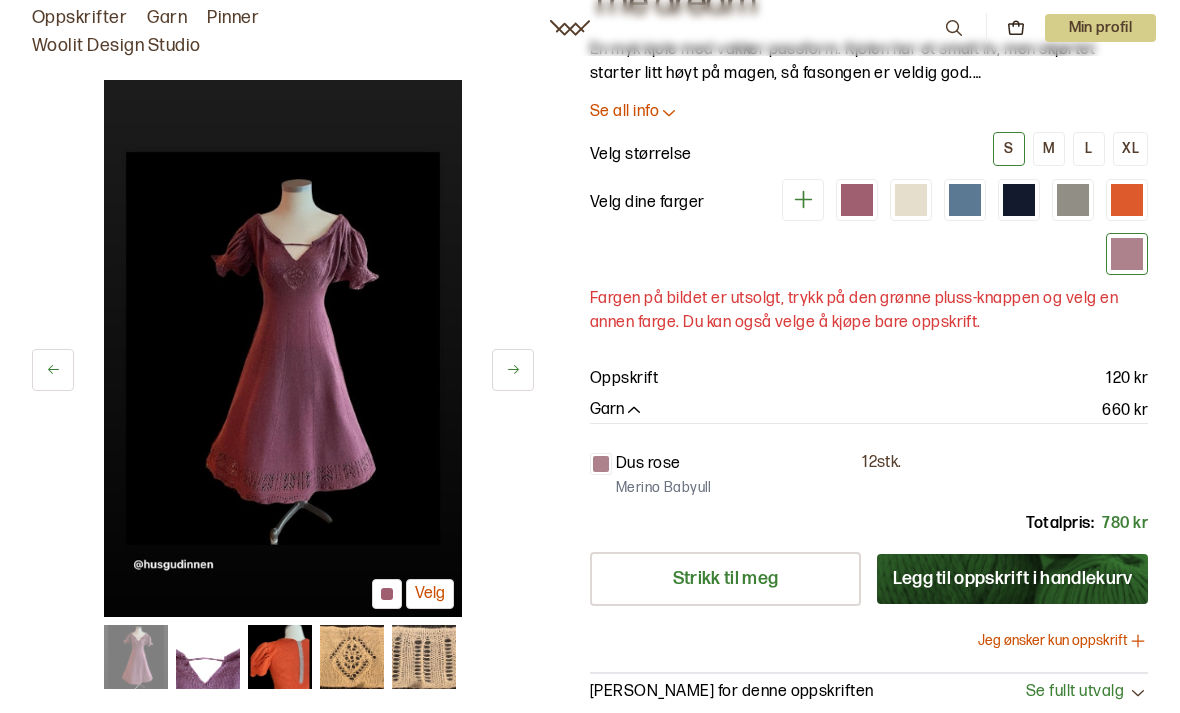 click 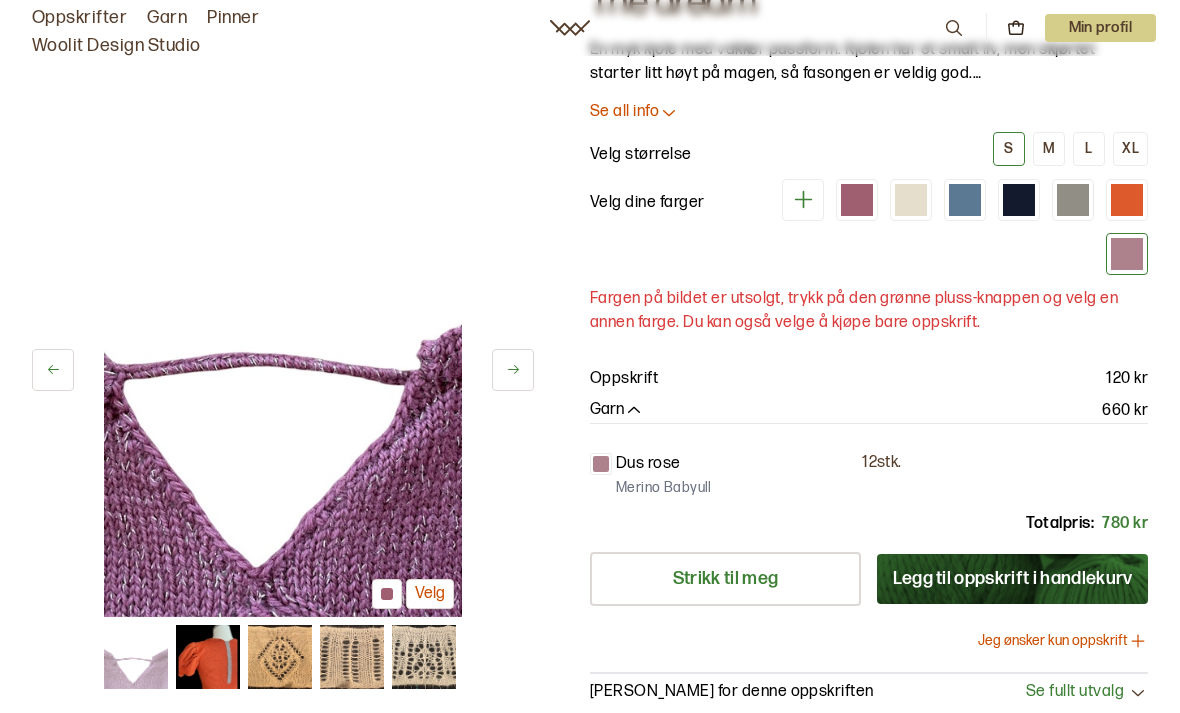 click 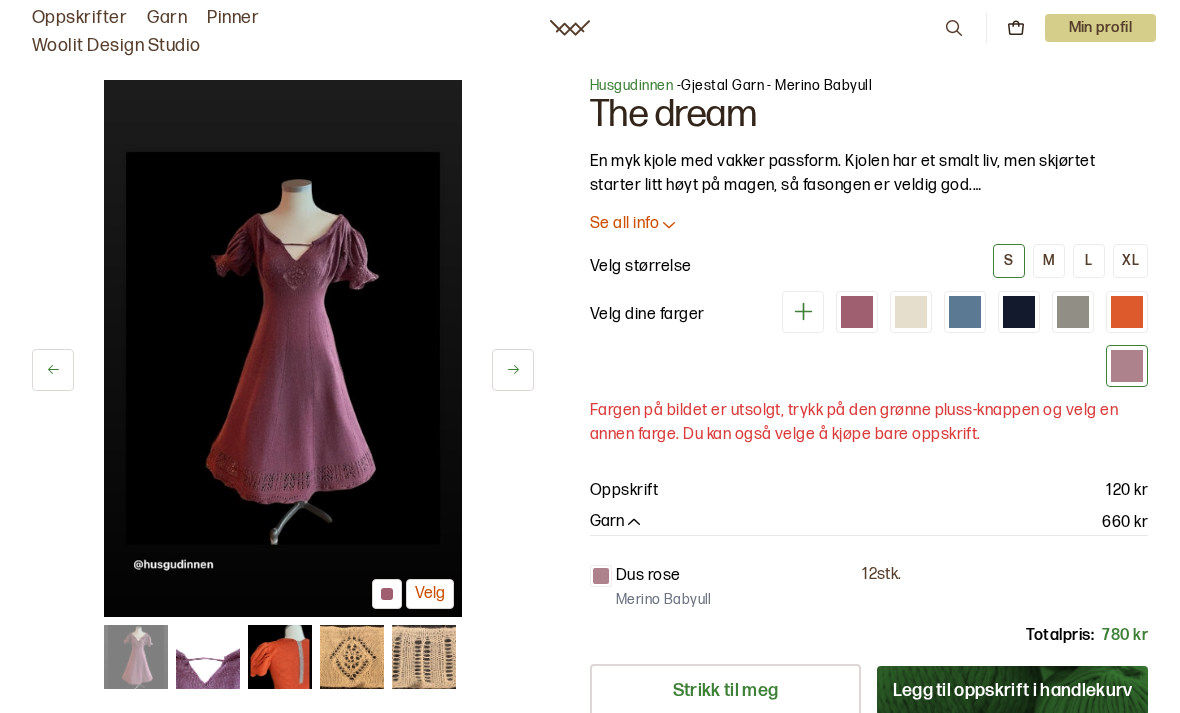 scroll, scrollTop: 5, scrollLeft: 0, axis: vertical 